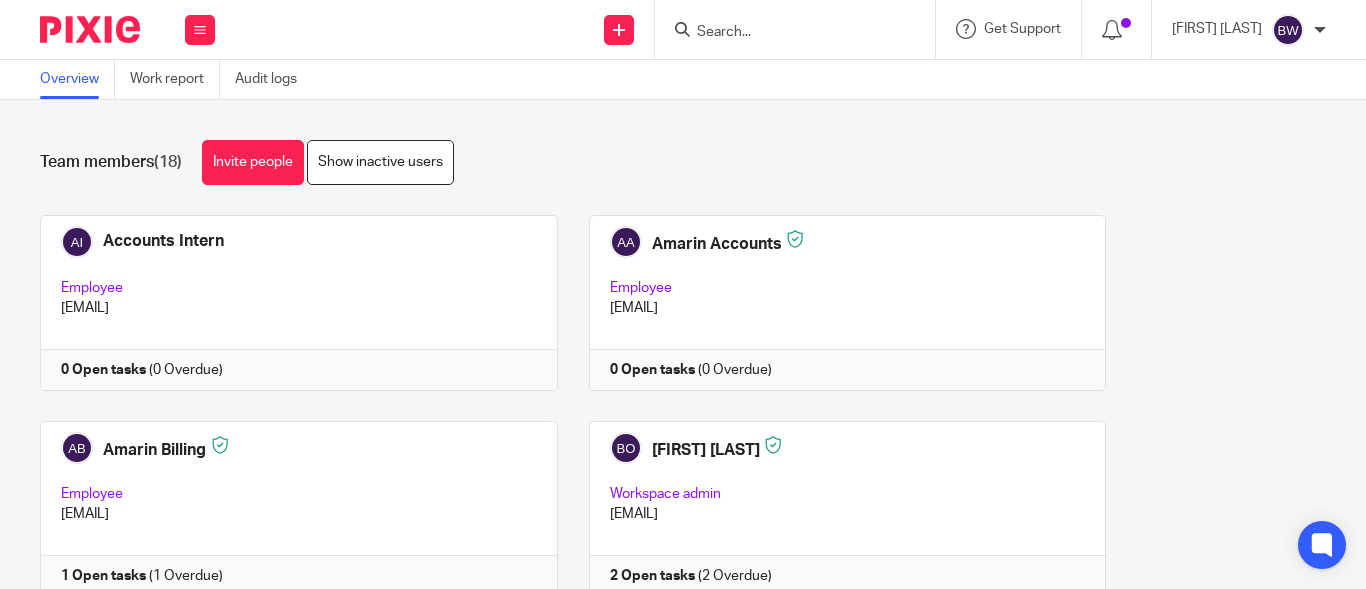 scroll, scrollTop: 0, scrollLeft: 0, axis: both 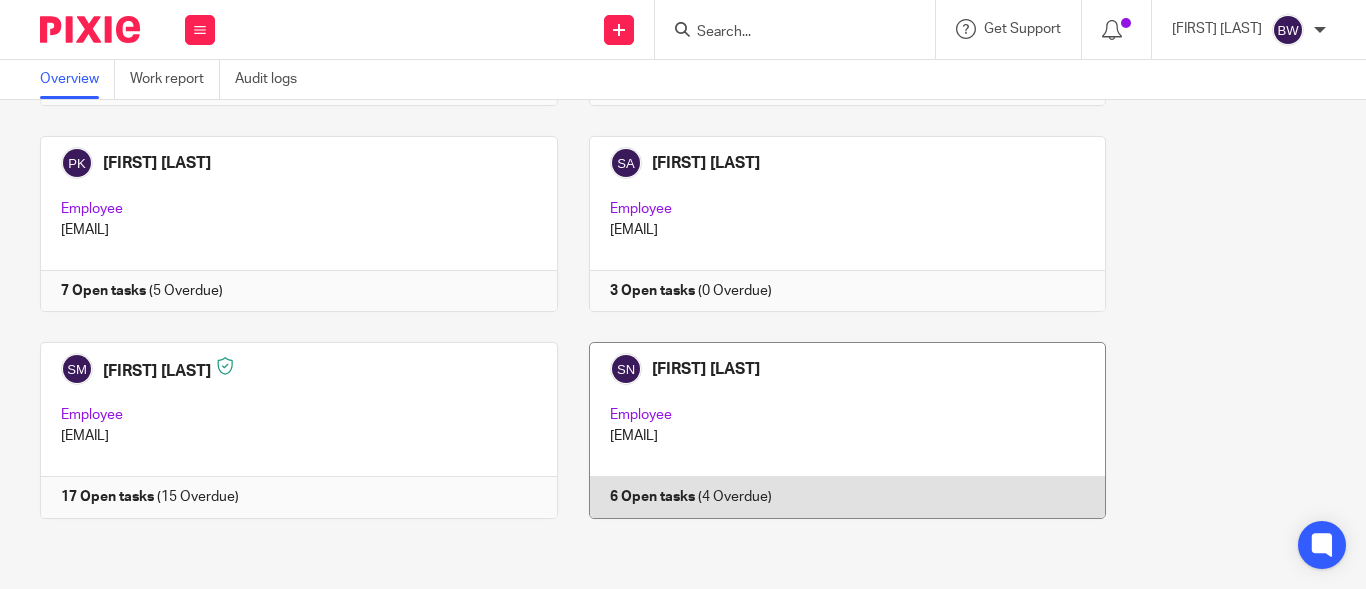 click at bounding box center (832, 430) 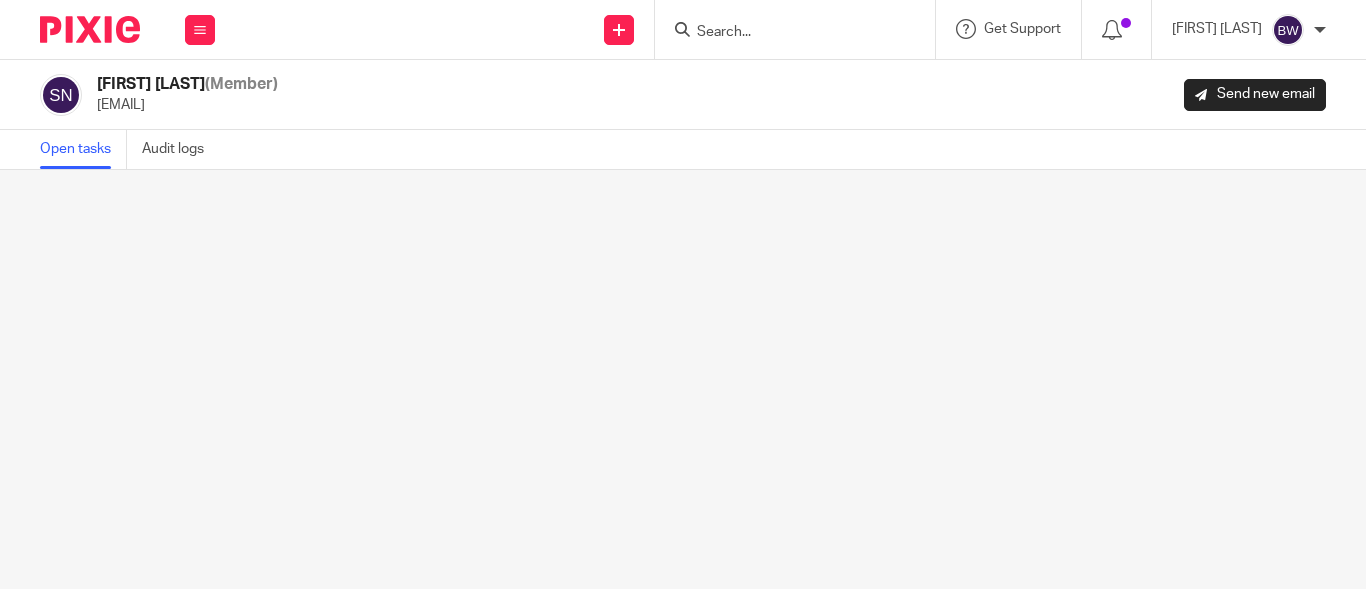 scroll, scrollTop: 0, scrollLeft: 0, axis: both 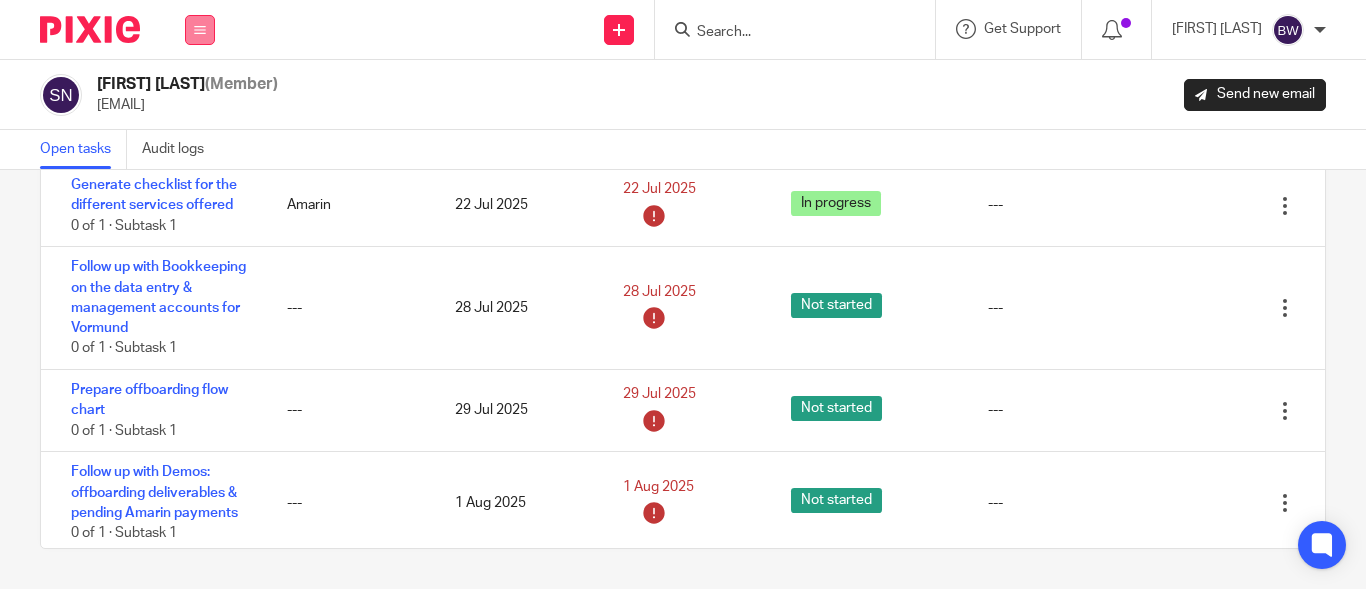 click at bounding box center (200, 30) 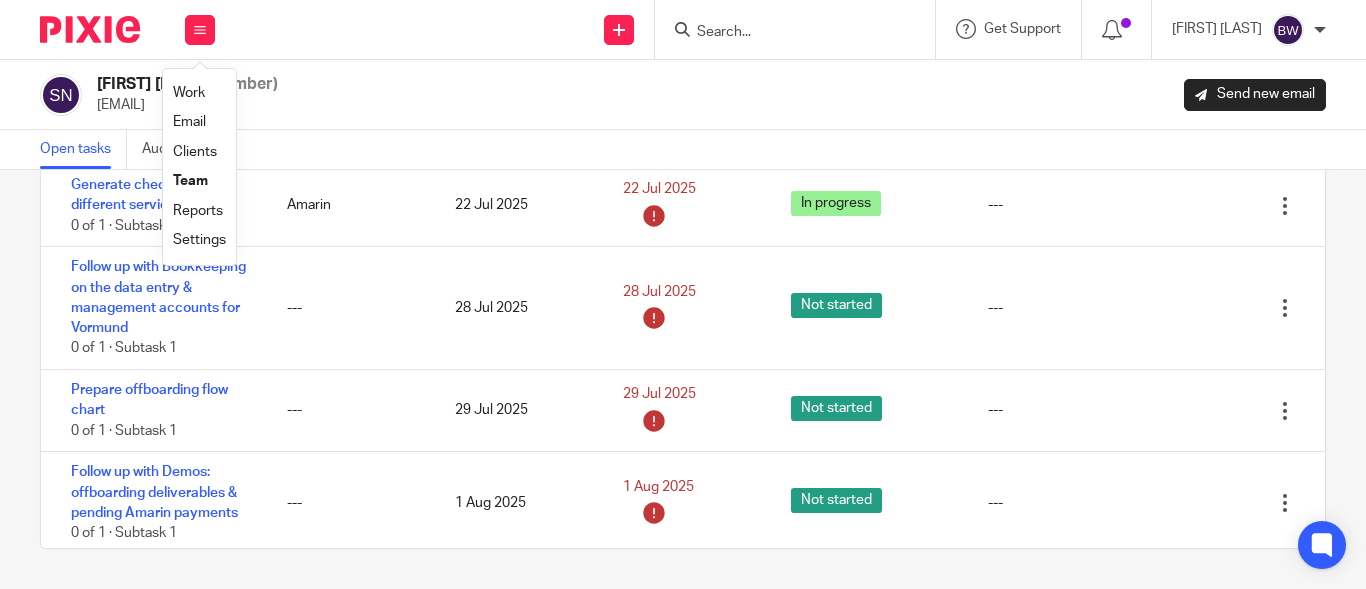 click on "Team" at bounding box center (190, 181) 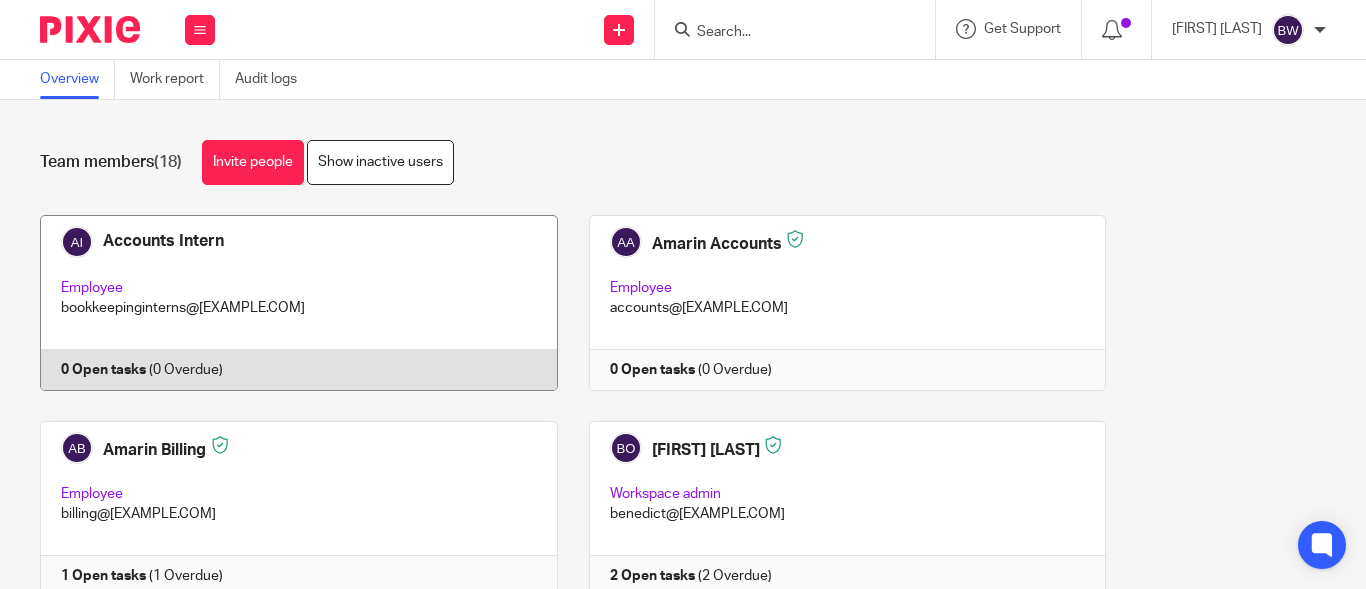 scroll, scrollTop: 0, scrollLeft: 0, axis: both 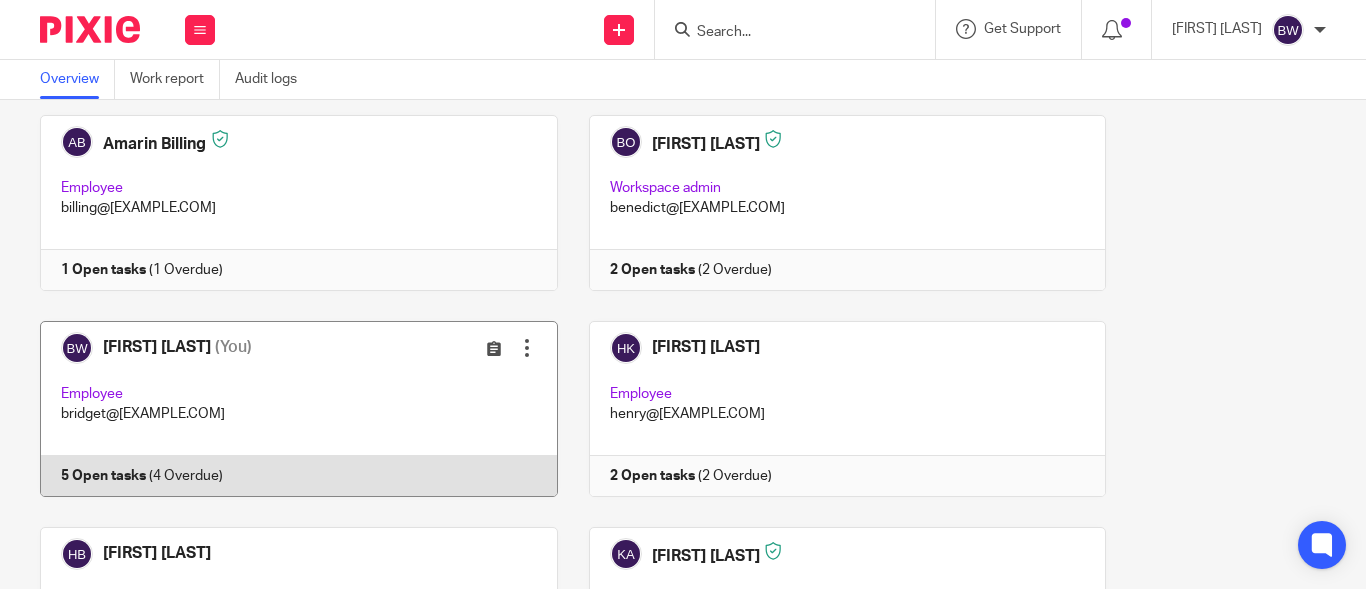 click at bounding box center (283, 409) 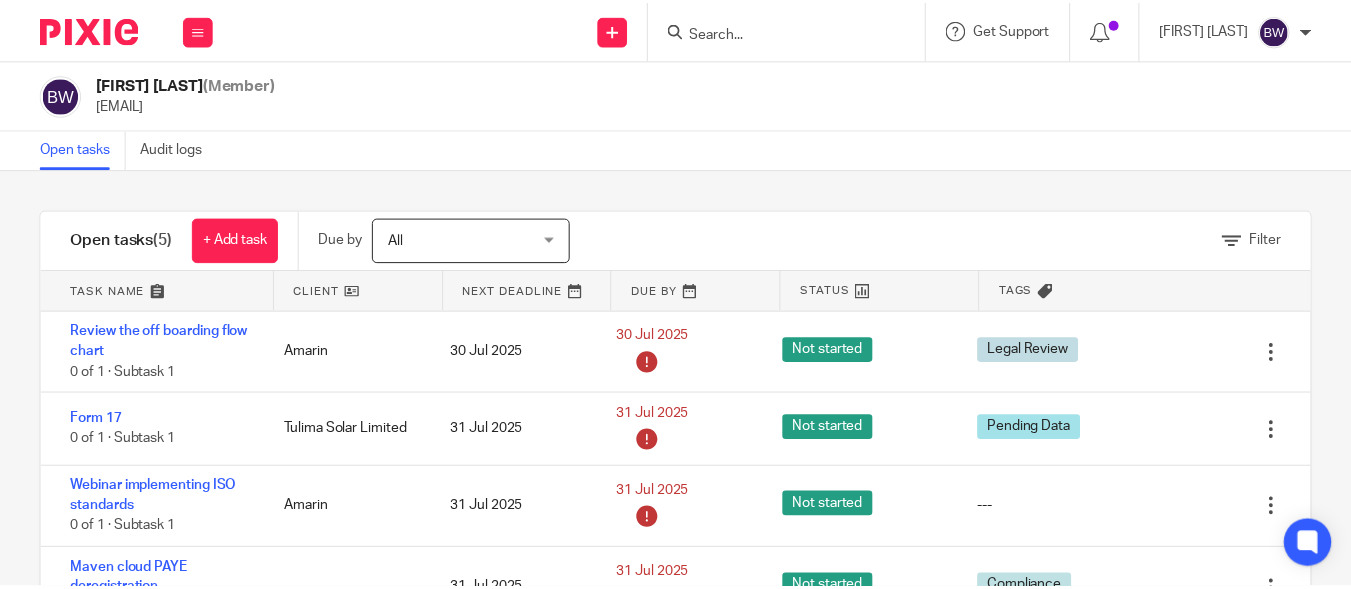 scroll, scrollTop: 0, scrollLeft: 0, axis: both 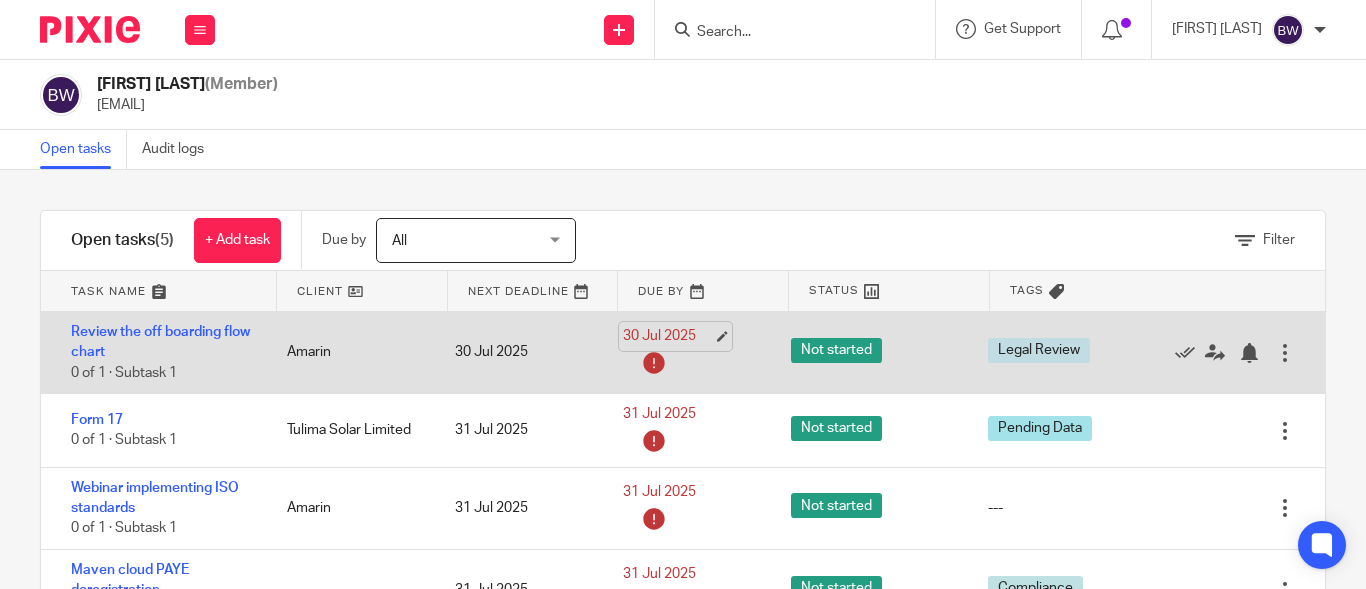 click on "30 Jul 2025" at bounding box center [668, 336] 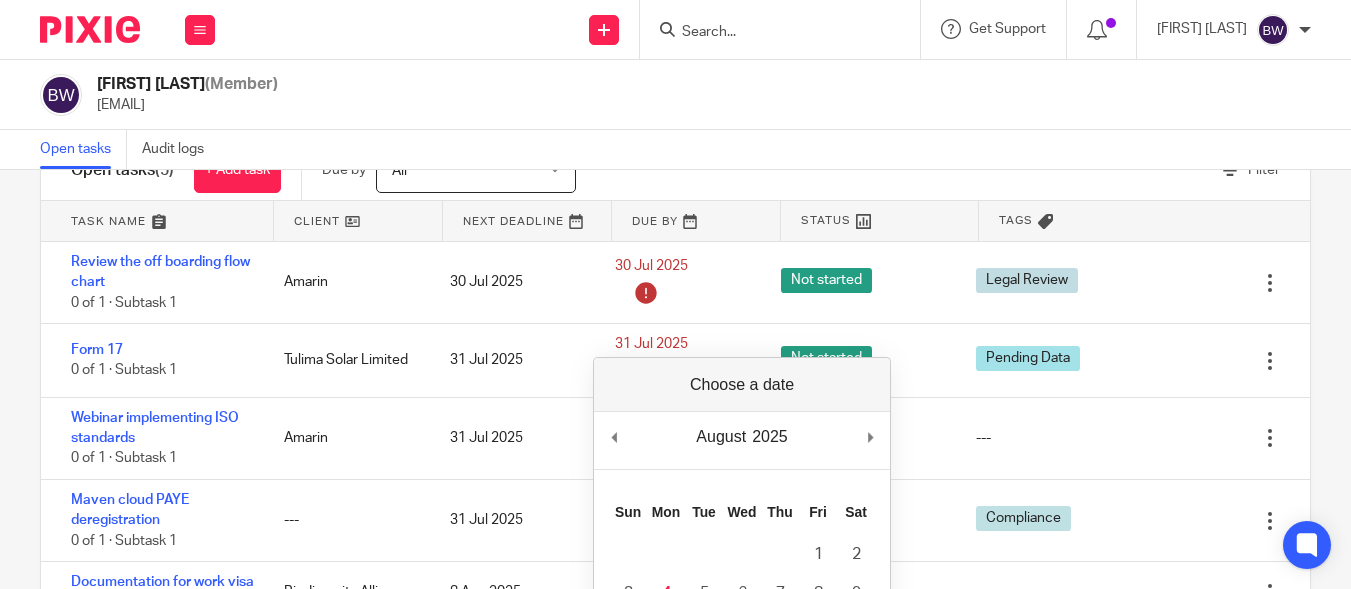 scroll, scrollTop: 147, scrollLeft: 0, axis: vertical 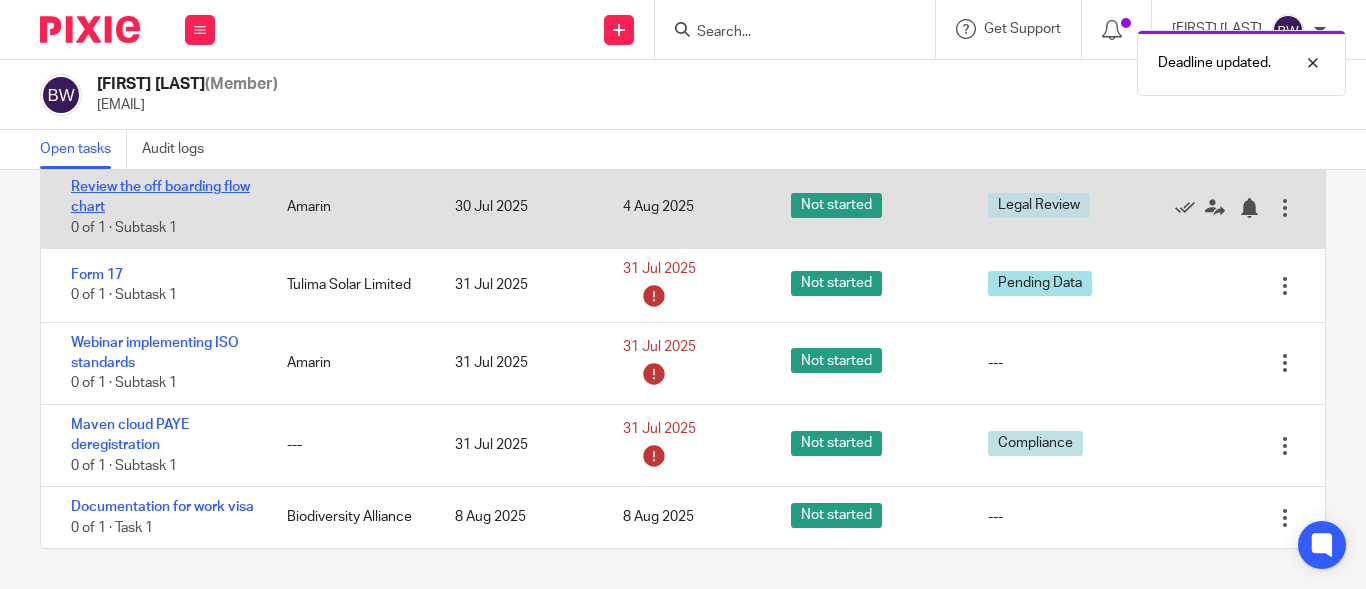 click on "Review the off boarding flow chart" at bounding box center [160, 197] 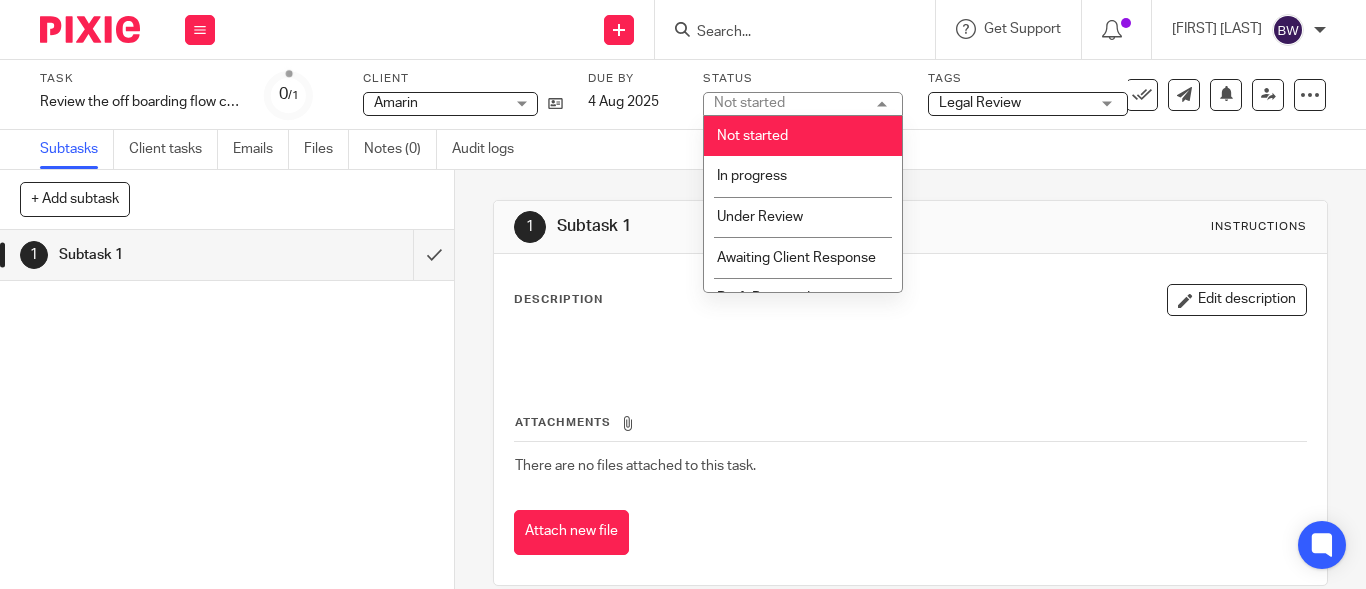 scroll, scrollTop: 0, scrollLeft: 0, axis: both 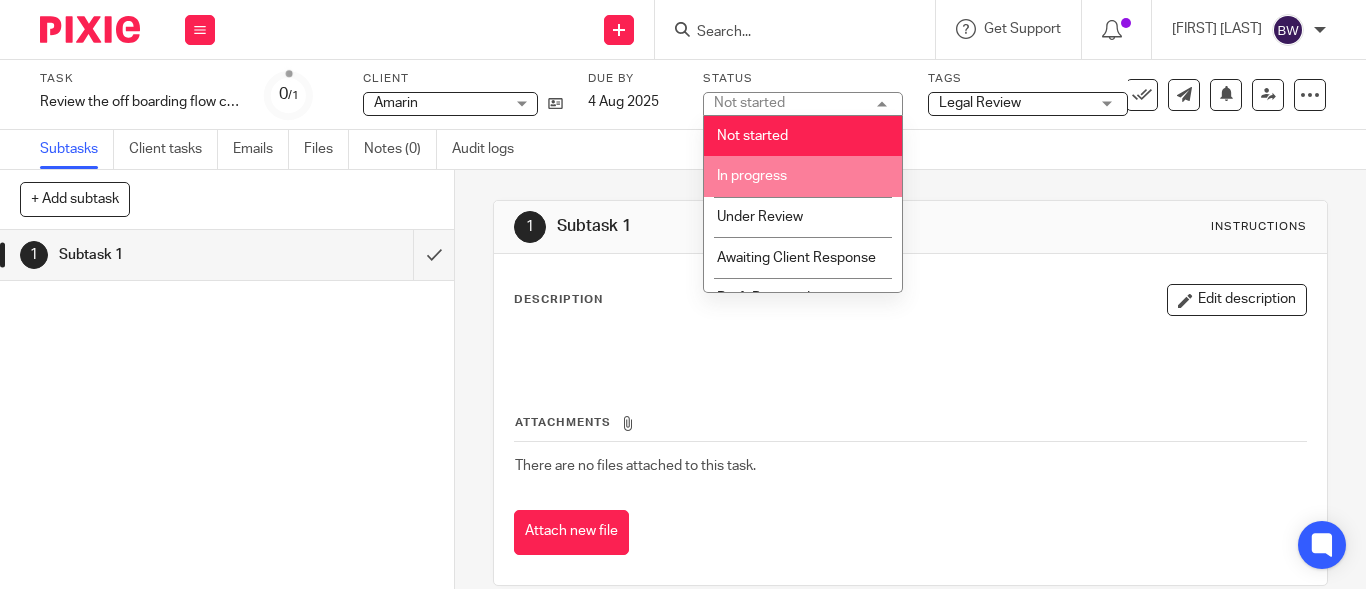 drag, startPoint x: 860, startPoint y: 168, endPoint x: 852, endPoint y: 161, distance: 10.630146 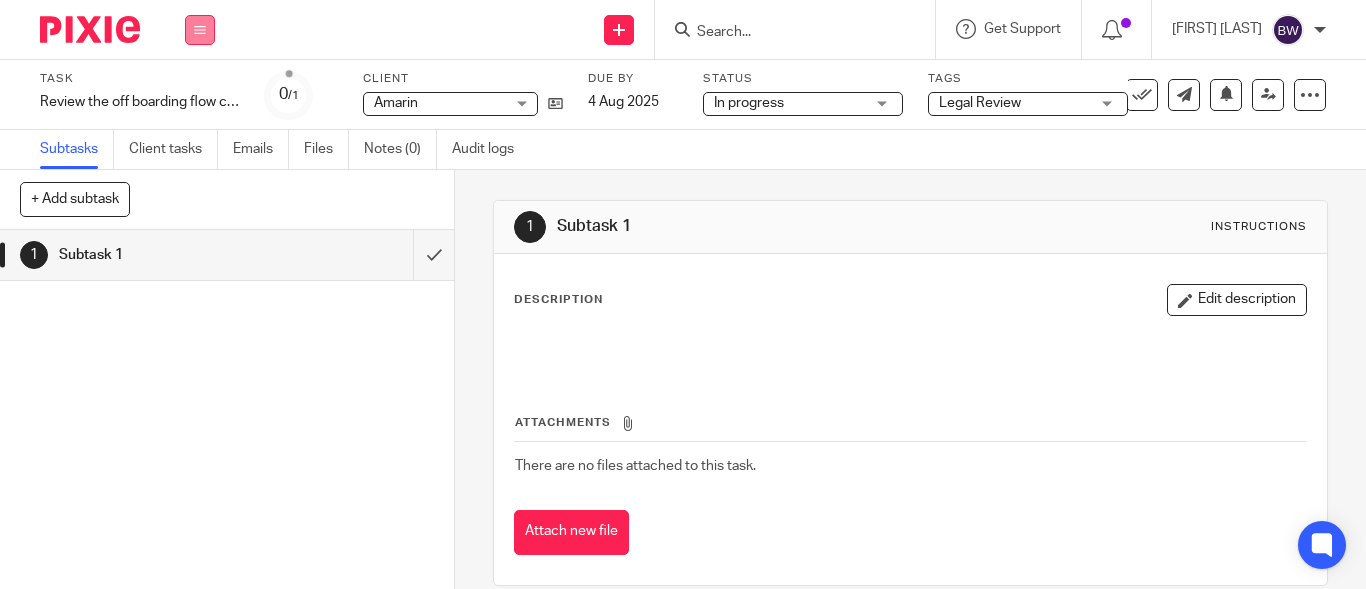 click at bounding box center [200, 30] 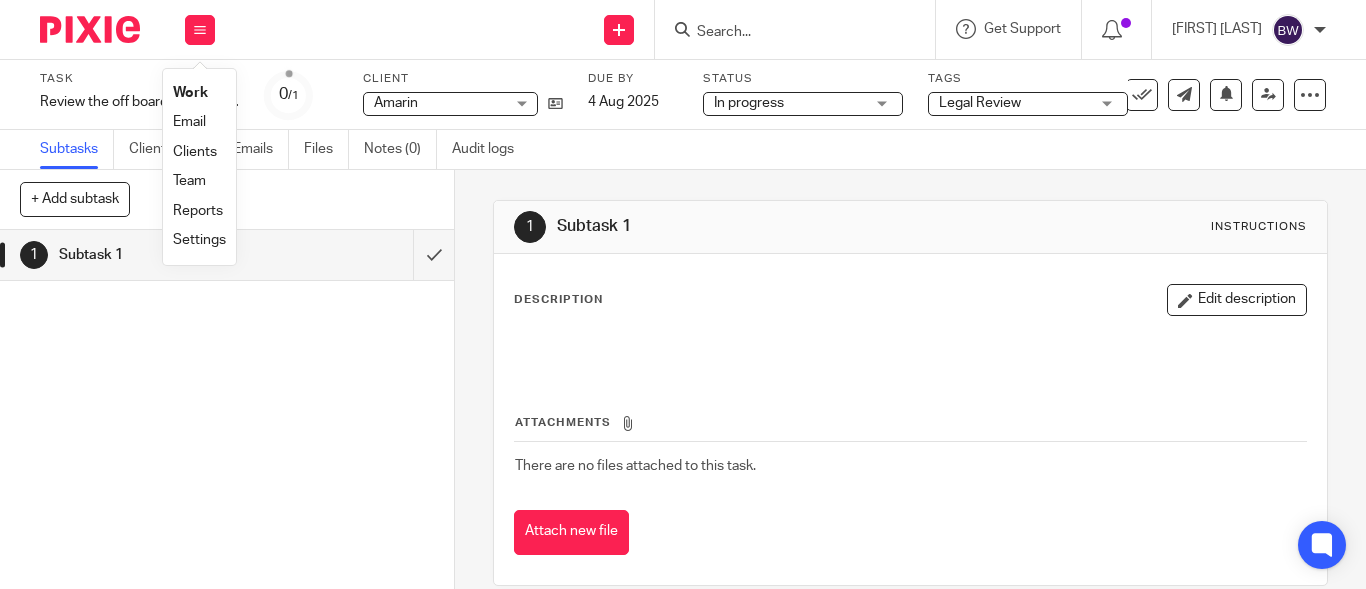 click on "Team" at bounding box center [189, 181] 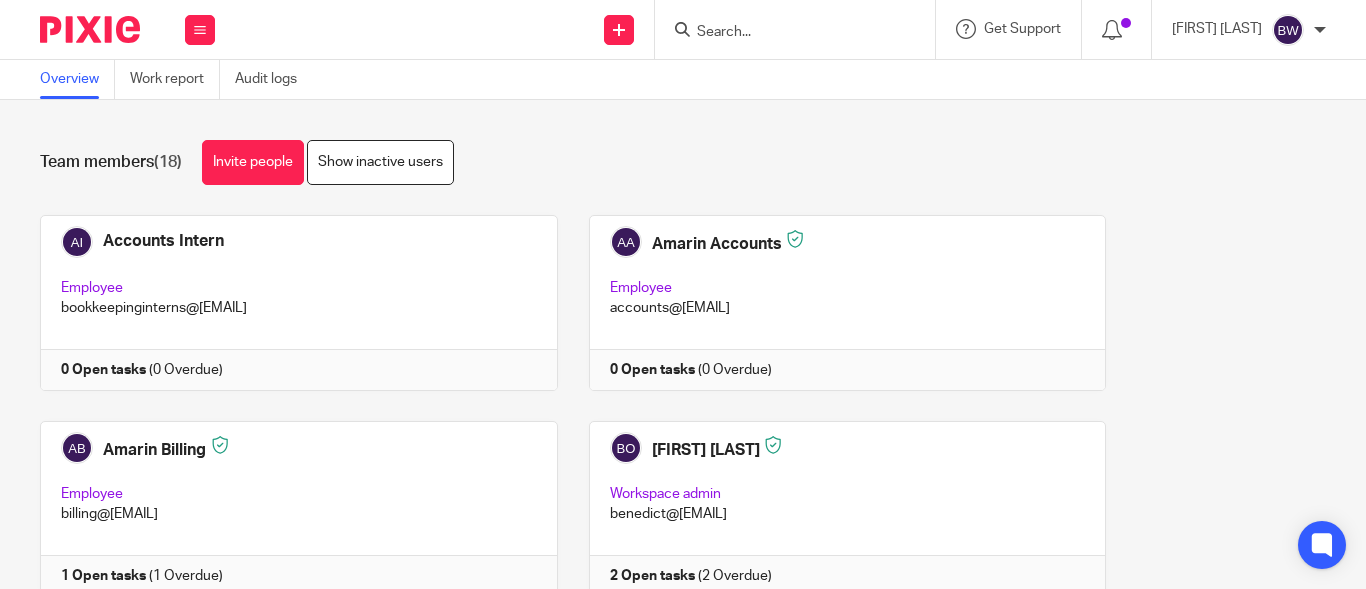 scroll, scrollTop: 0, scrollLeft: 0, axis: both 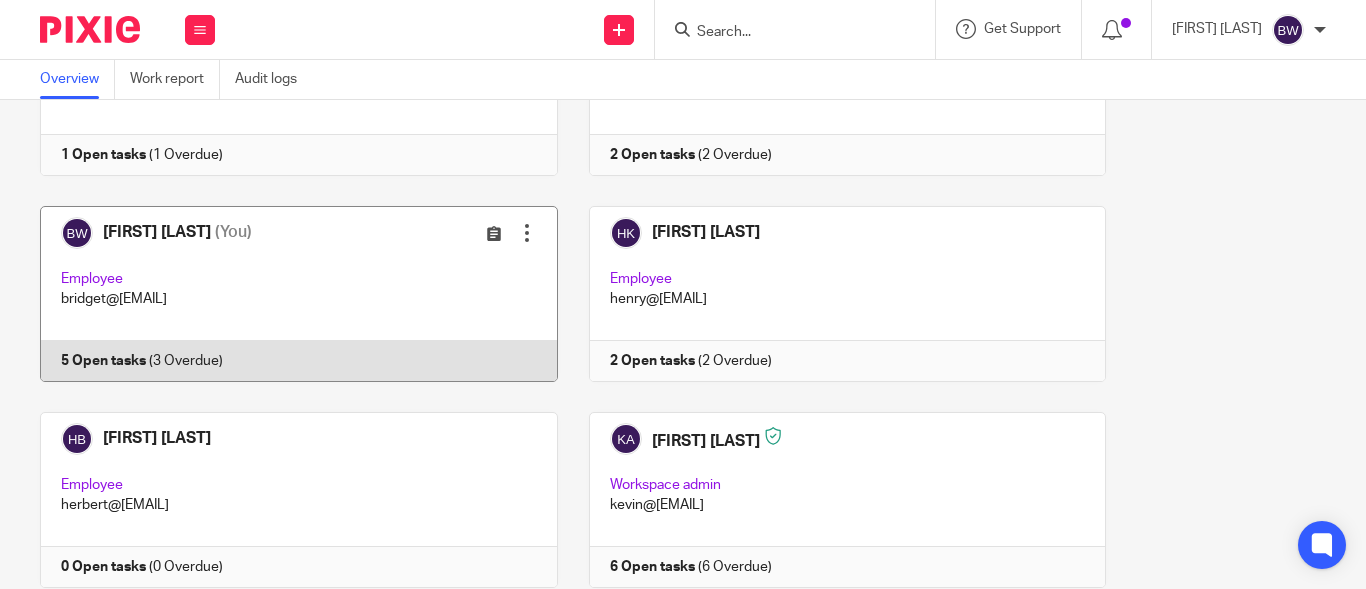 click at bounding box center (283, 294) 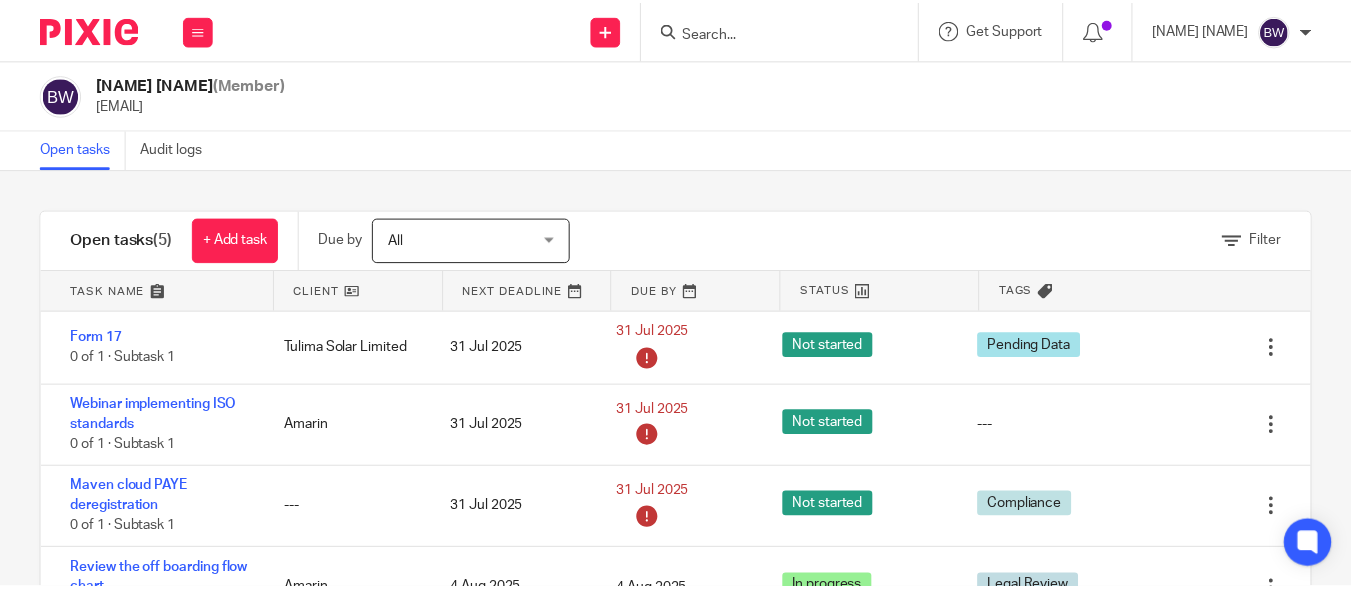 scroll, scrollTop: 0, scrollLeft: 0, axis: both 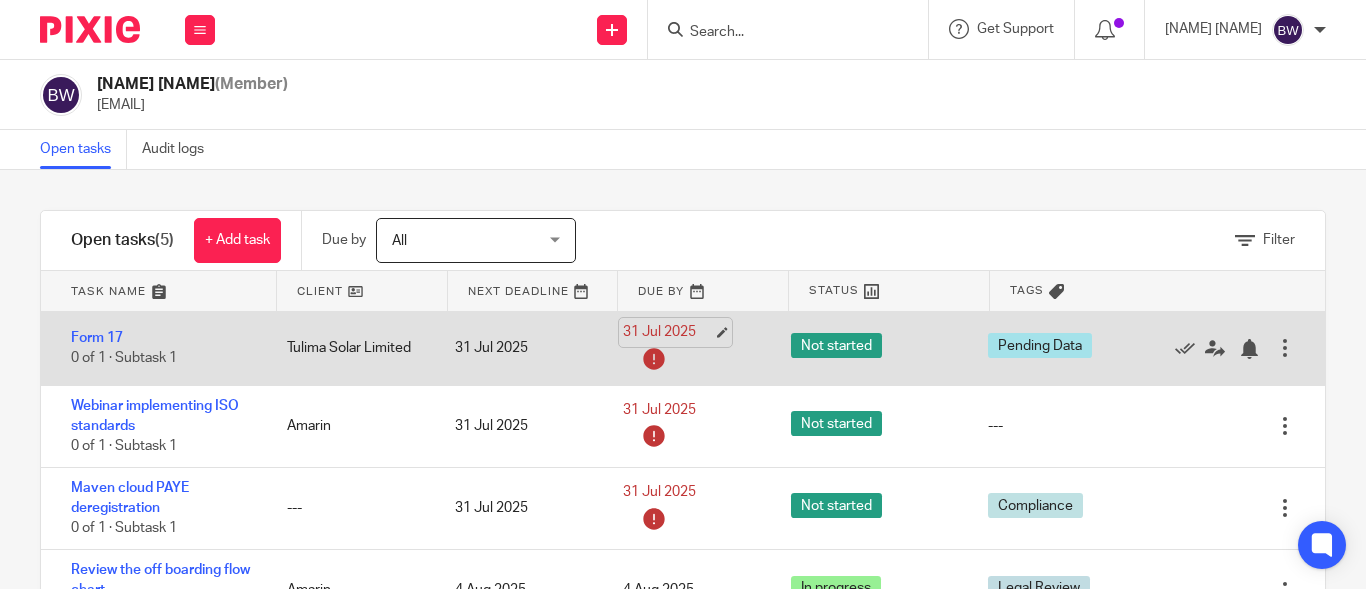 click on "31 Jul 2025" at bounding box center (668, 332) 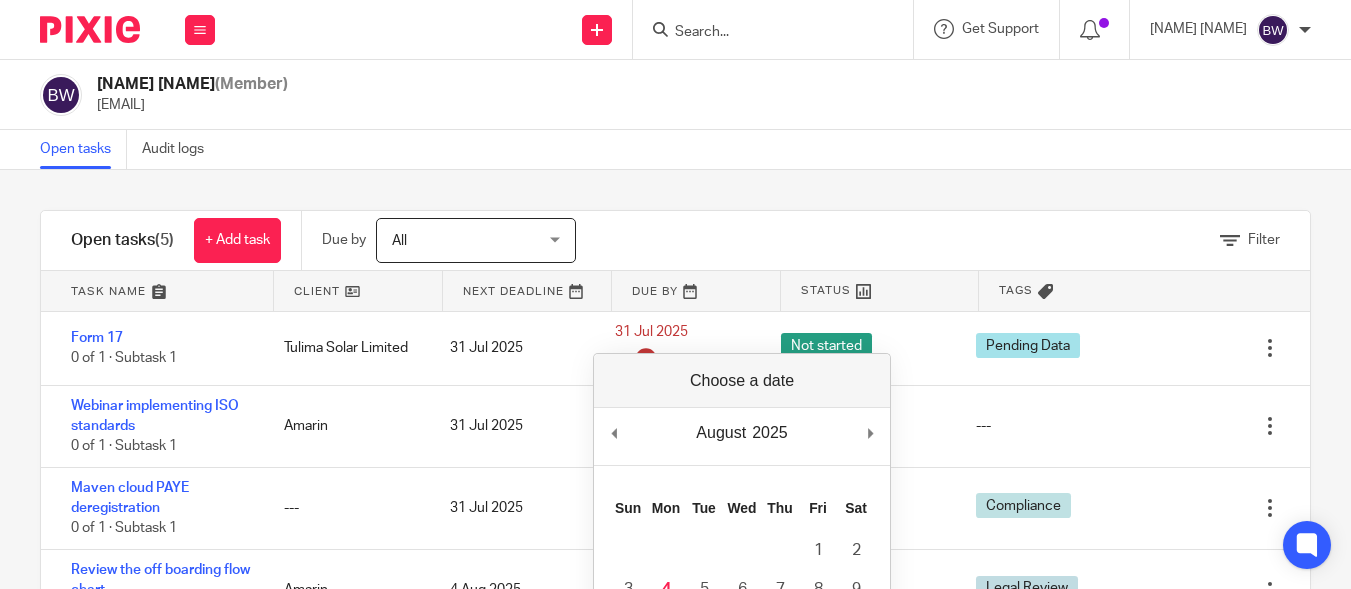 scroll, scrollTop: 147, scrollLeft: 0, axis: vertical 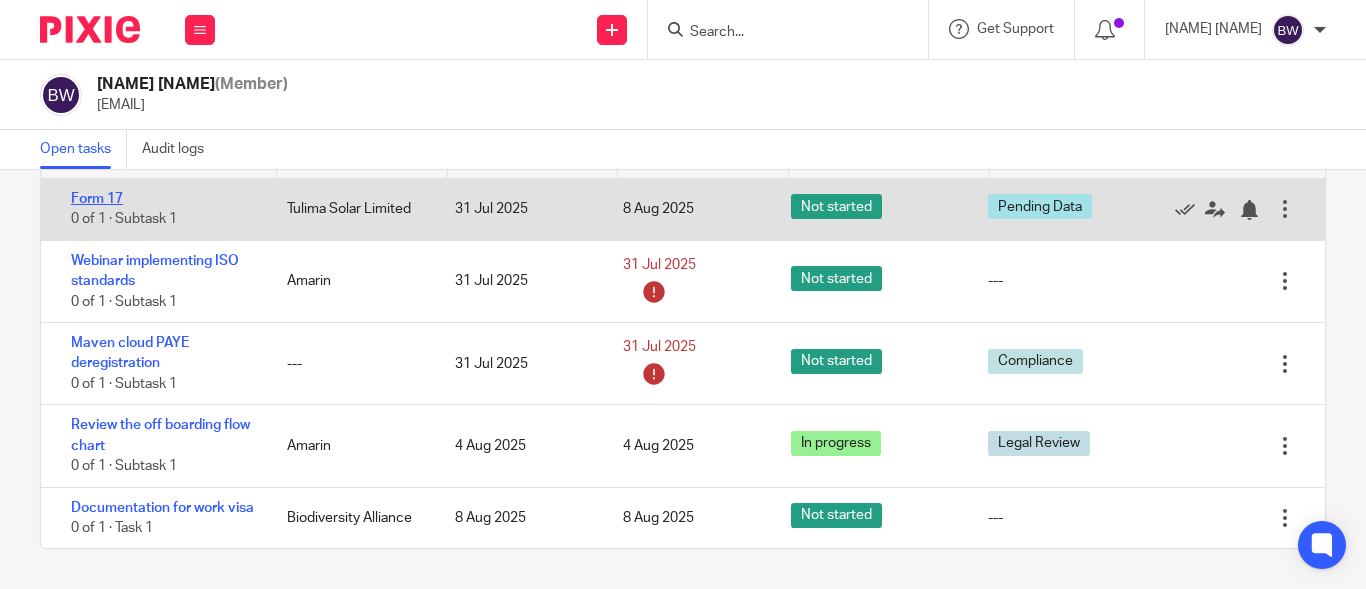 click on "Form 17" at bounding box center (97, 199) 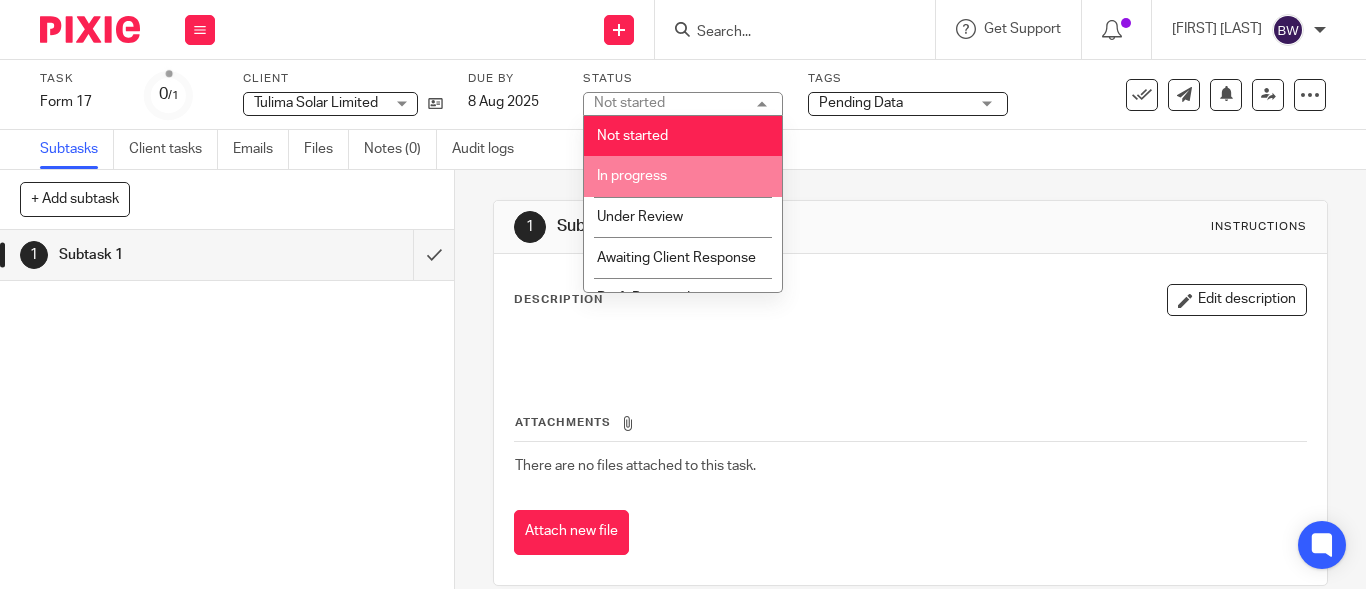 scroll, scrollTop: 0, scrollLeft: 0, axis: both 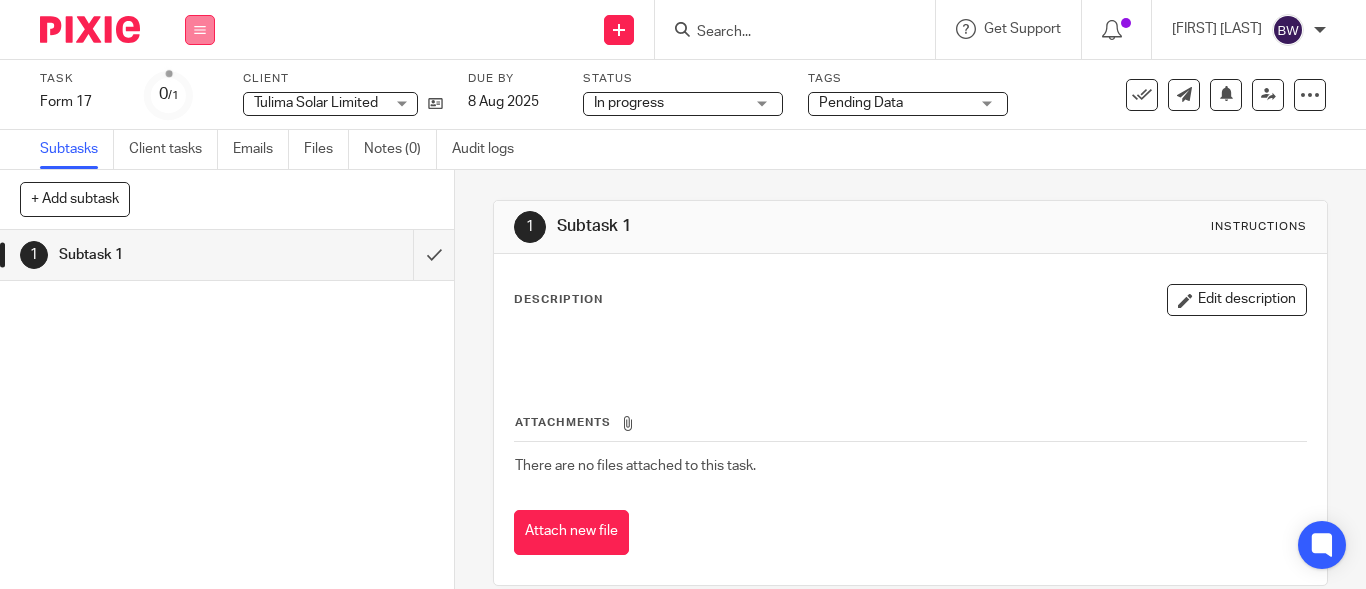 click at bounding box center (200, 30) 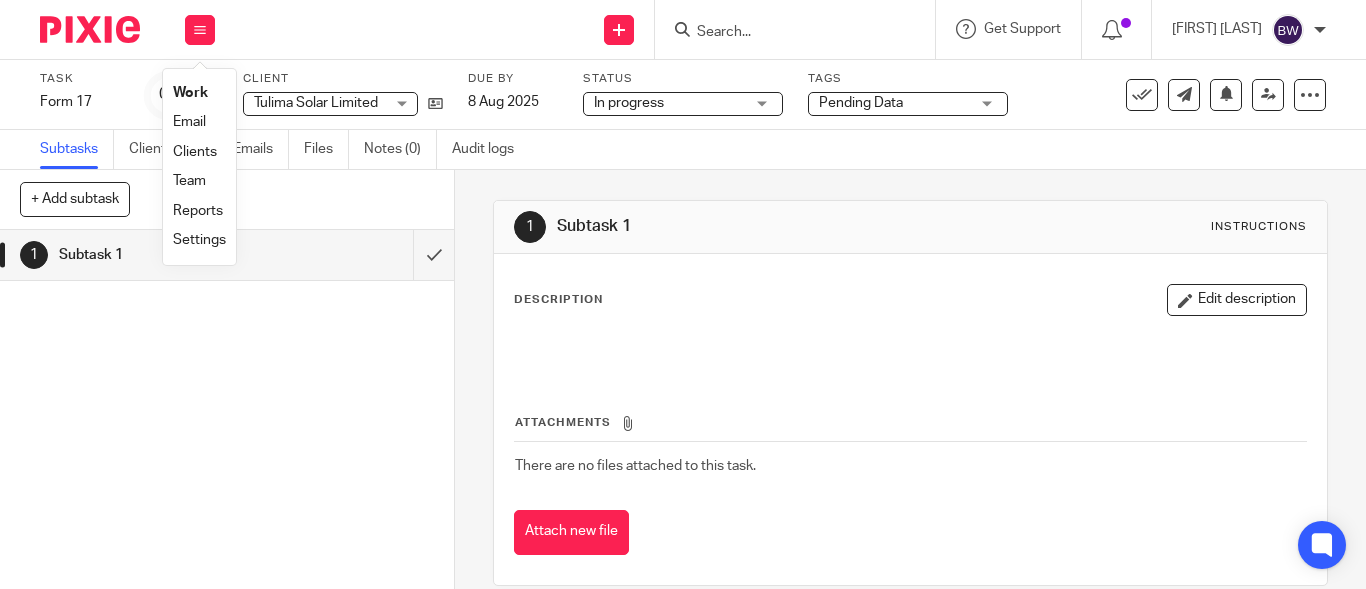 click on "Team" at bounding box center (189, 181) 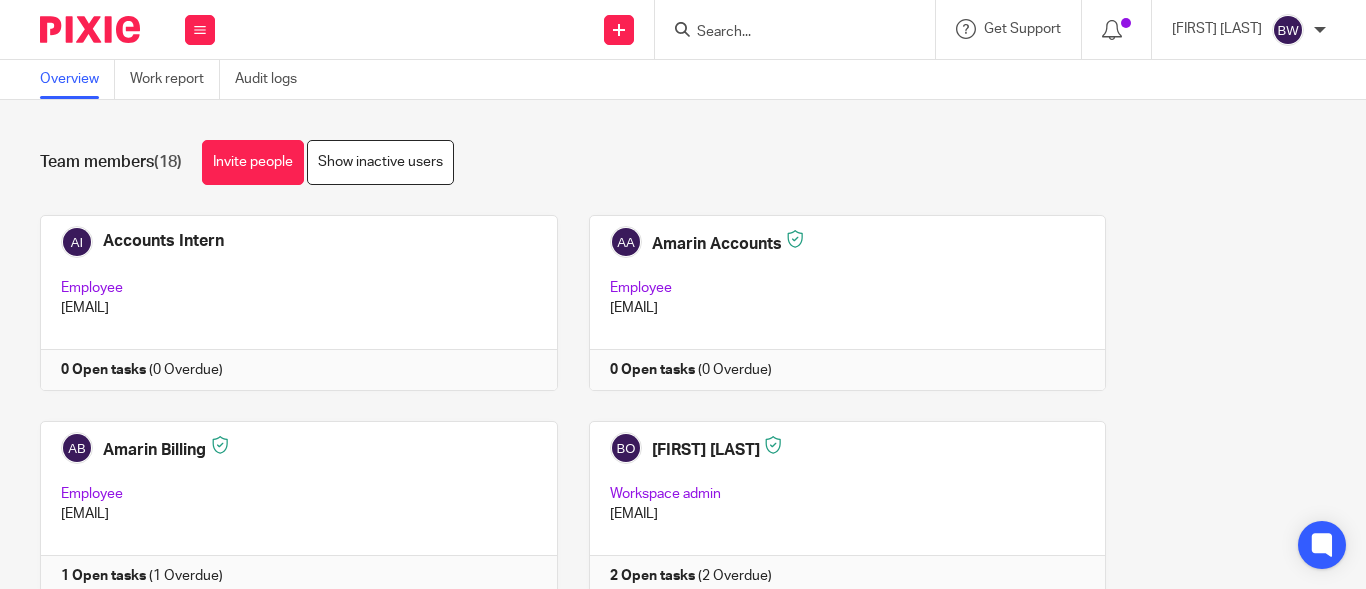 scroll, scrollTop: 0, scrollLeft: 0, axis: both 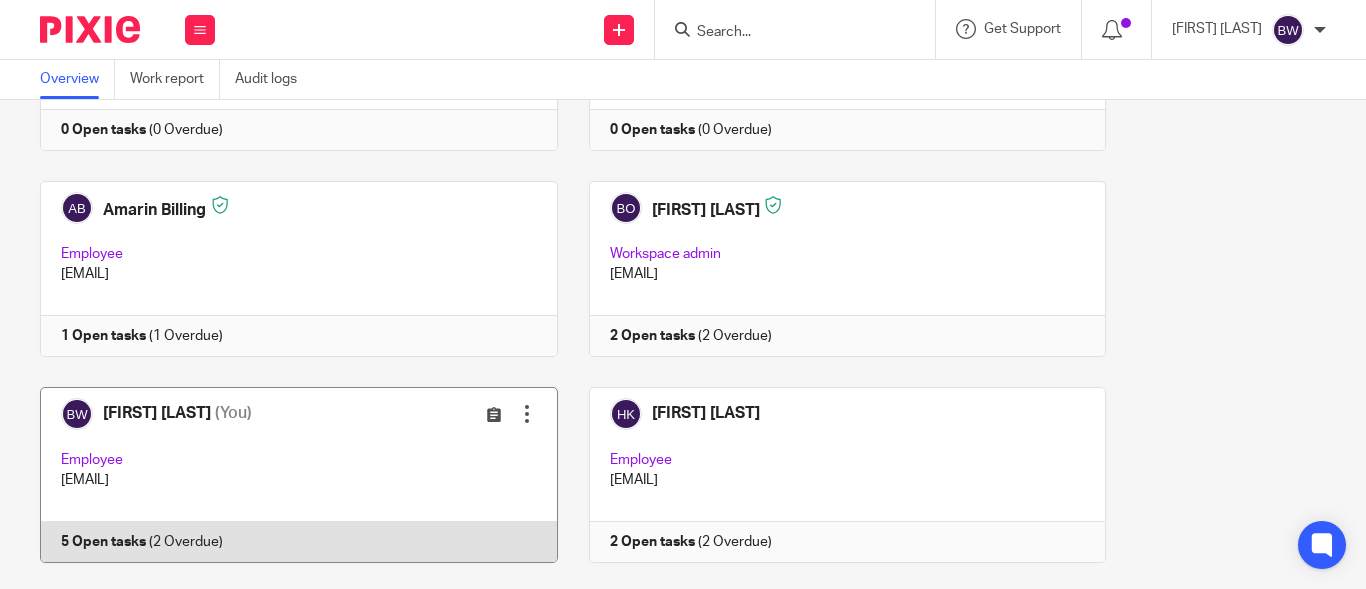 click at bounding box center [283, 475] 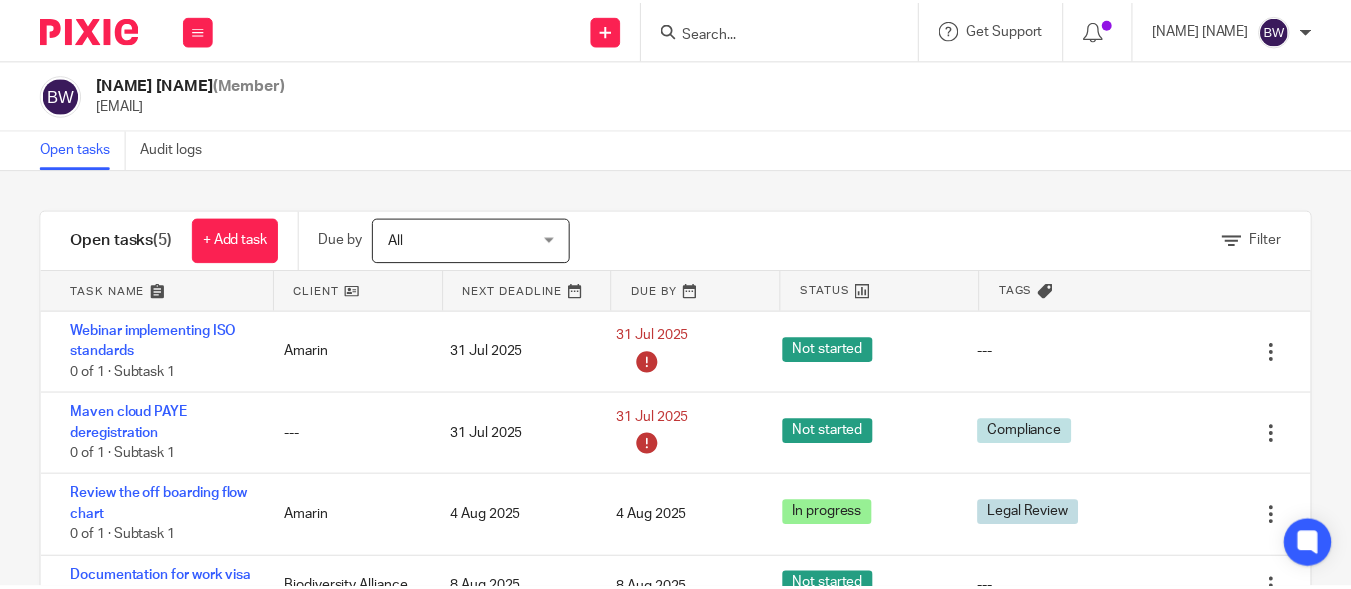 scroll, scrollTop: 0, scrollLeft: 0, axis: both 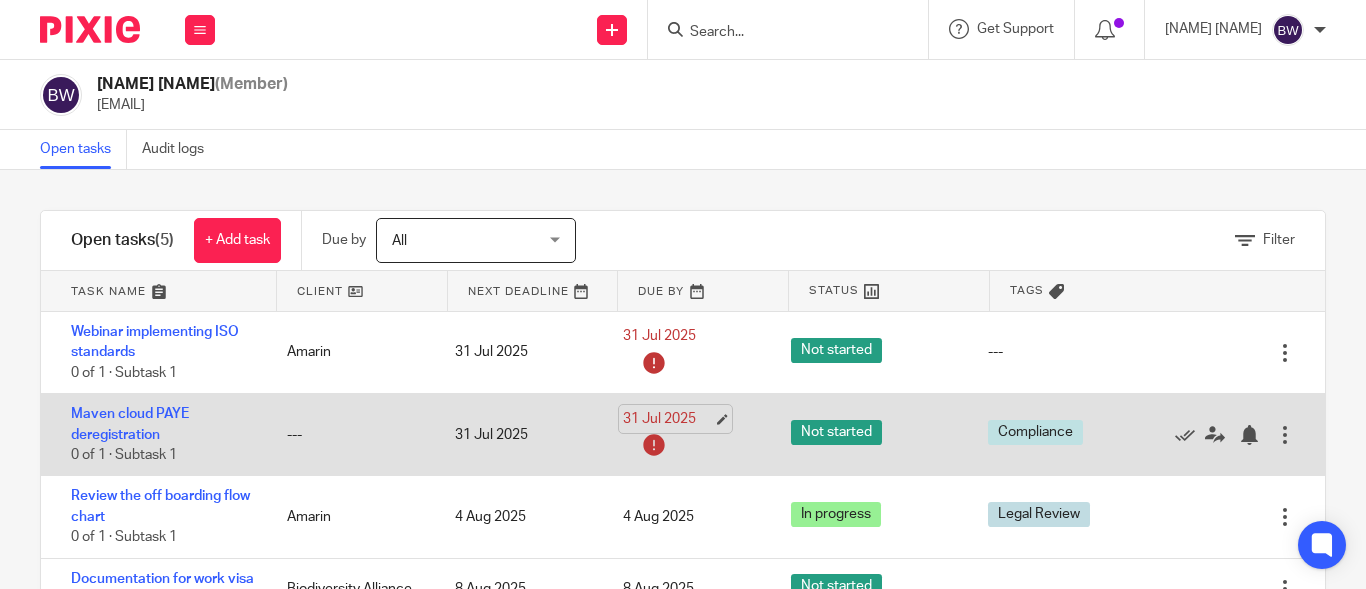click on "31 Jul 2025" at bounding box center (668, 419) 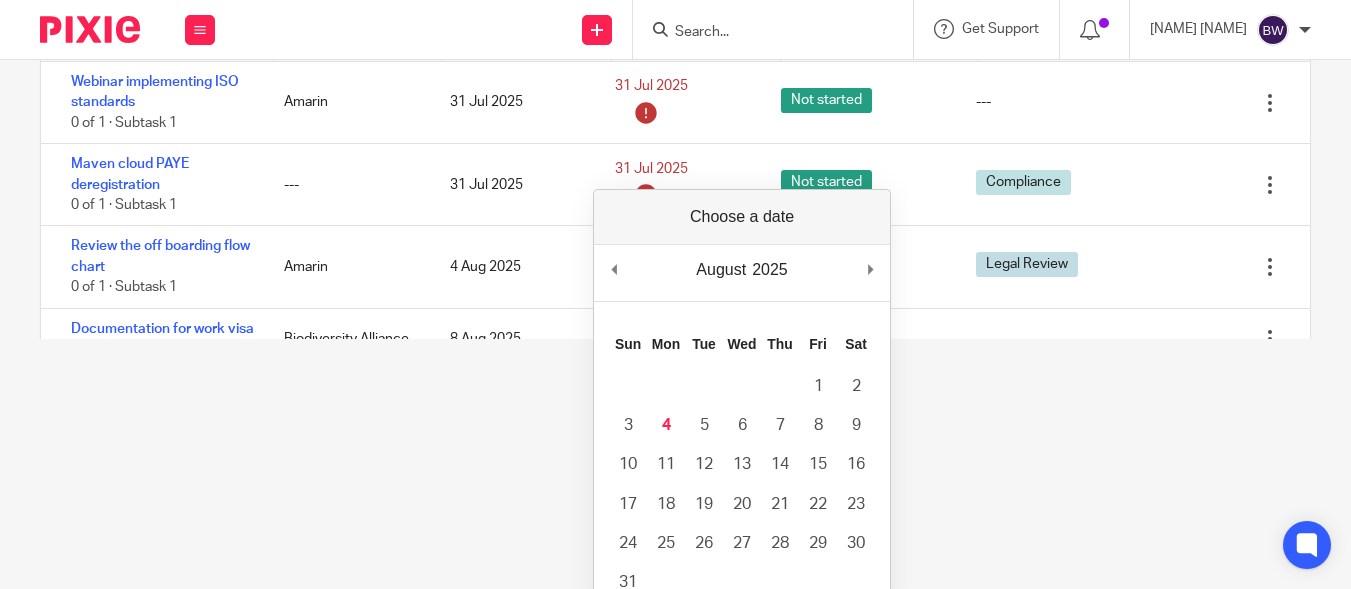 scroll, scrollTop: 328, scrollLeft: 0, axis: vertical 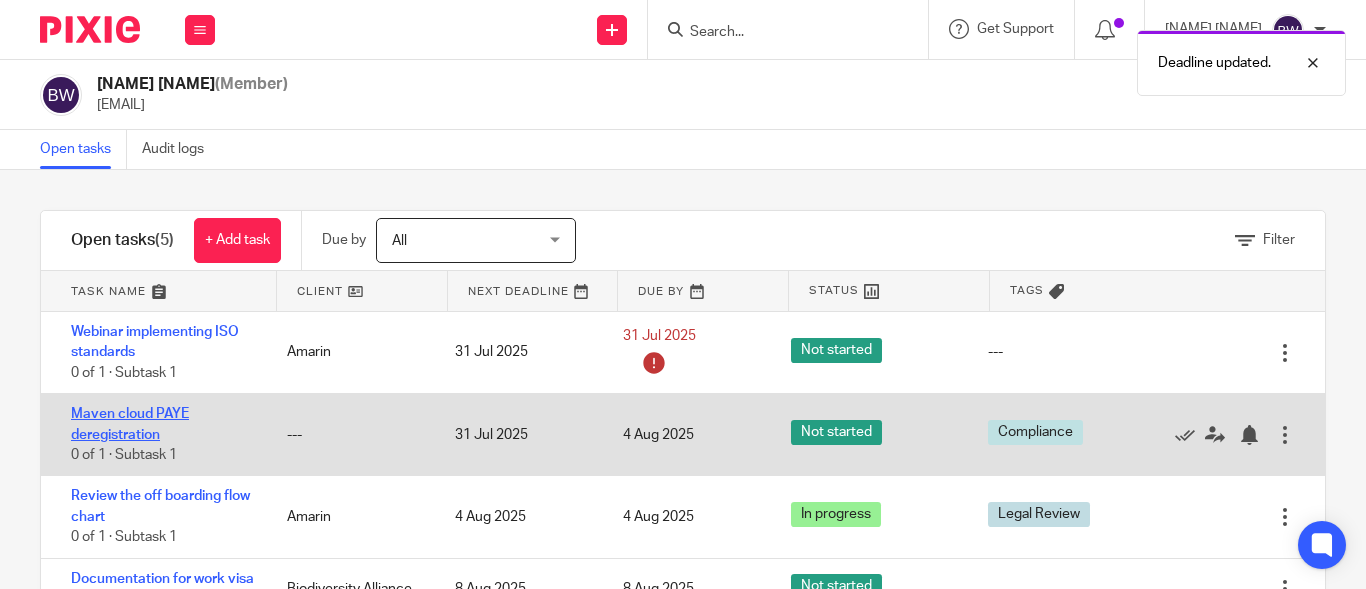 click on "Maven cloud PAYE deregistration" at bounding box center [130, 424] 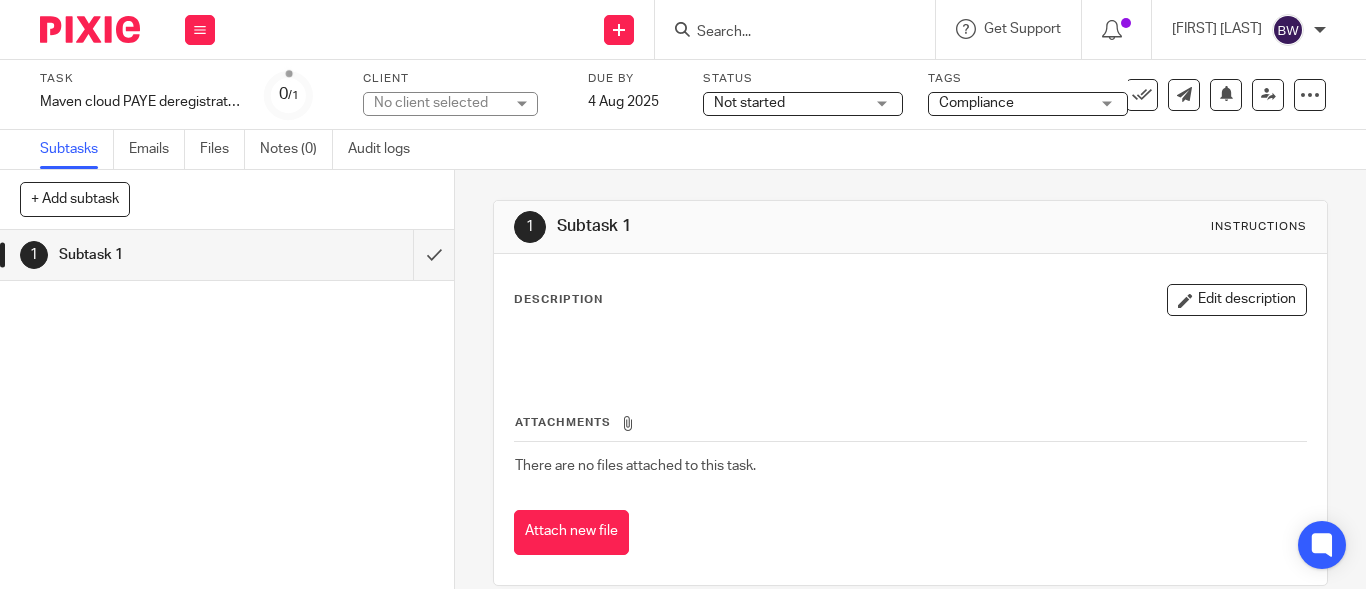 scroll, scrollTop: 0, scrollLeft: 0, axis: both 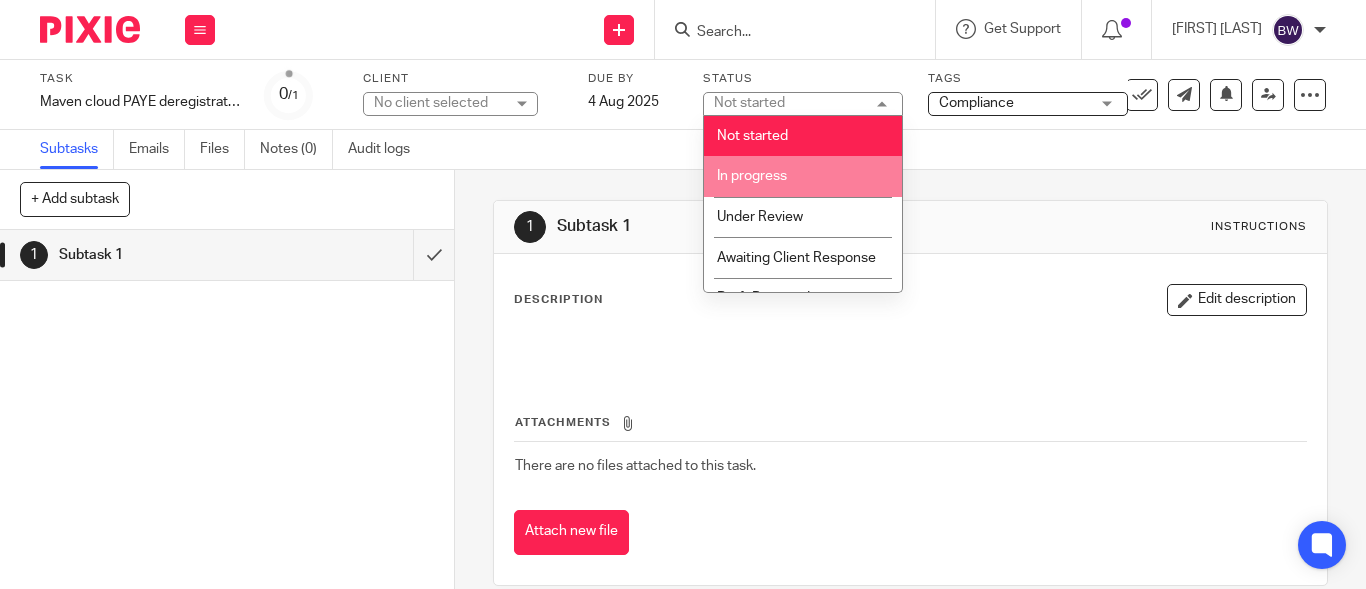 click on "In progress" at bounding box center (803, 176) 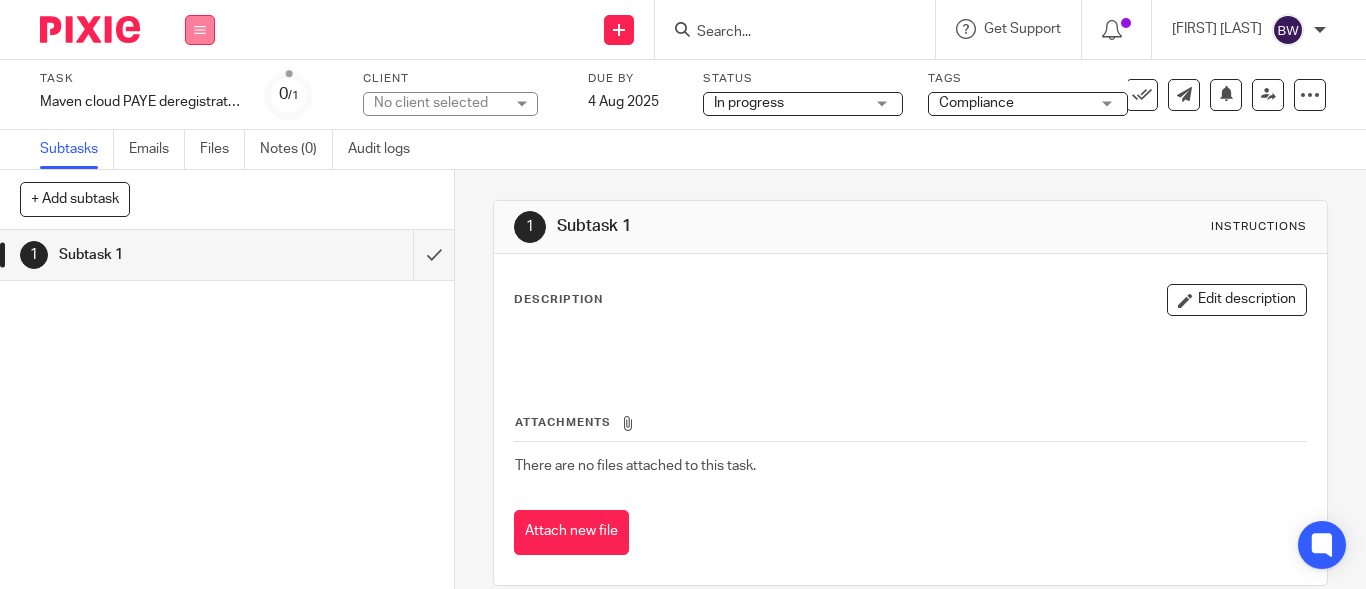 click at bounding box center (200, 30) 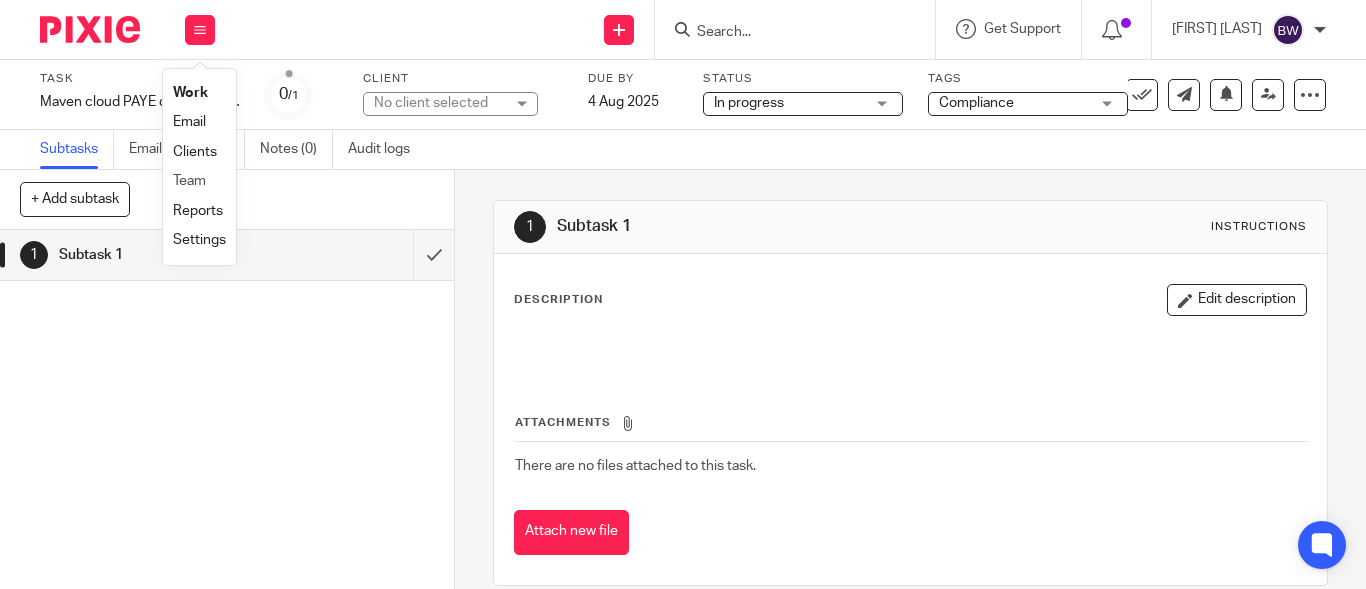 click on "Team" at bounding box center (199, 181) 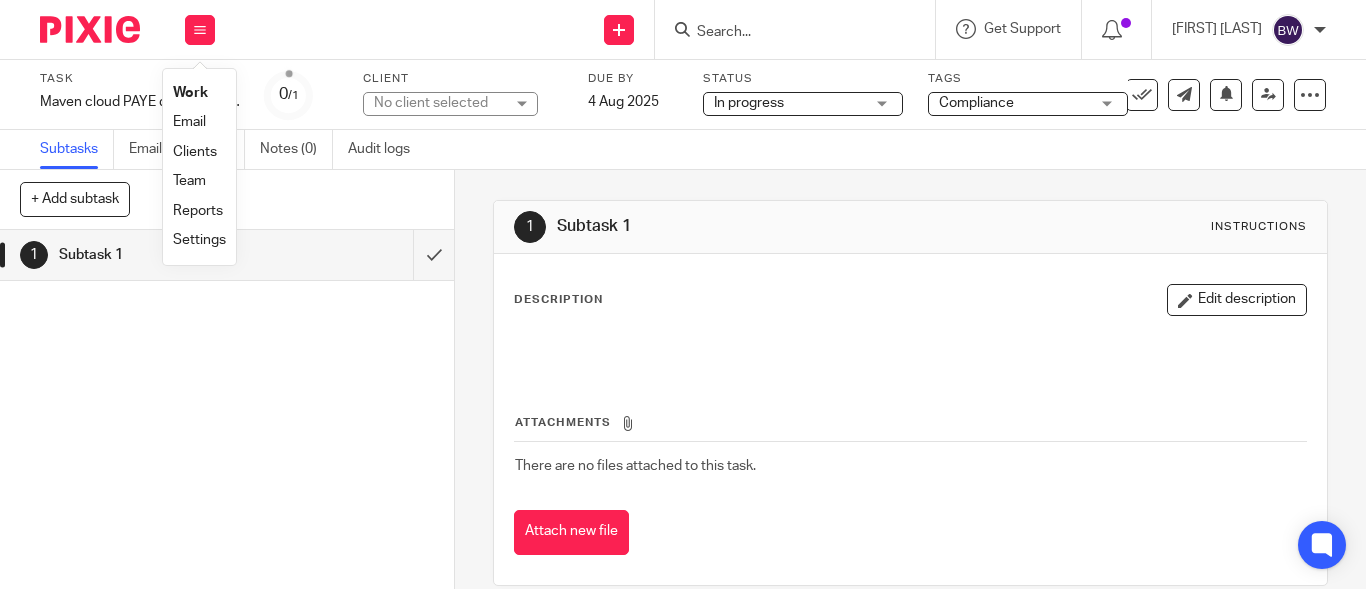 click on "Team" at bounding box center [189, 181] 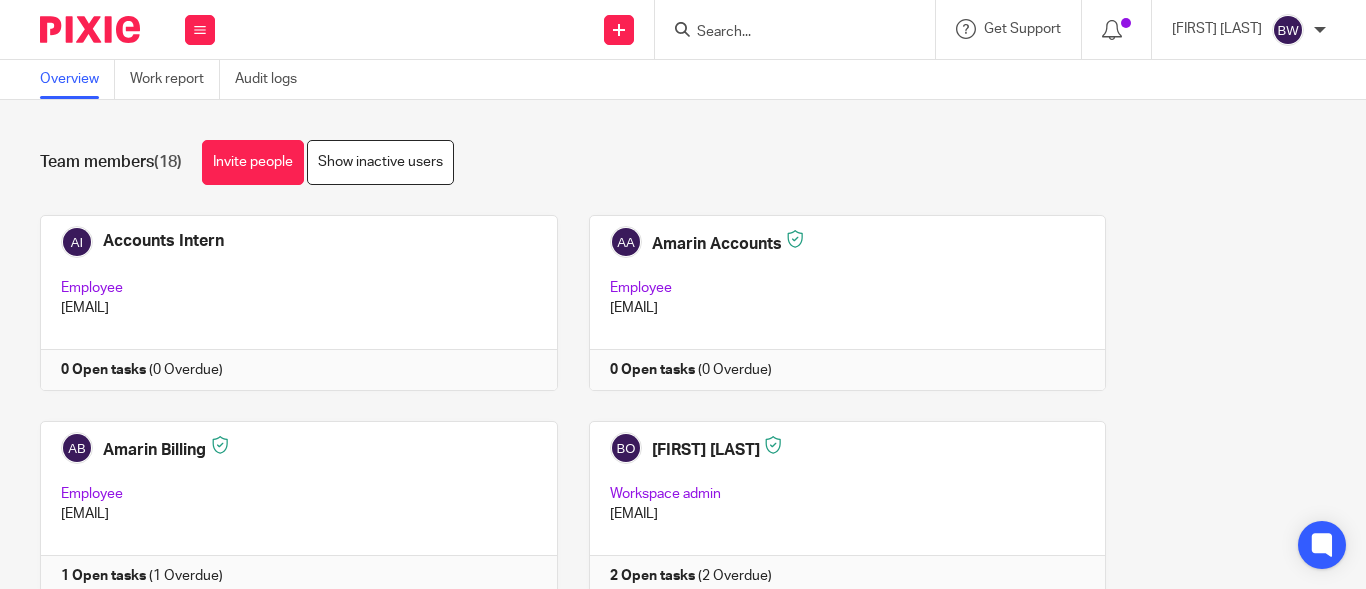 scroll, scrollTop: 0, scrollLeft: 0, axis: both 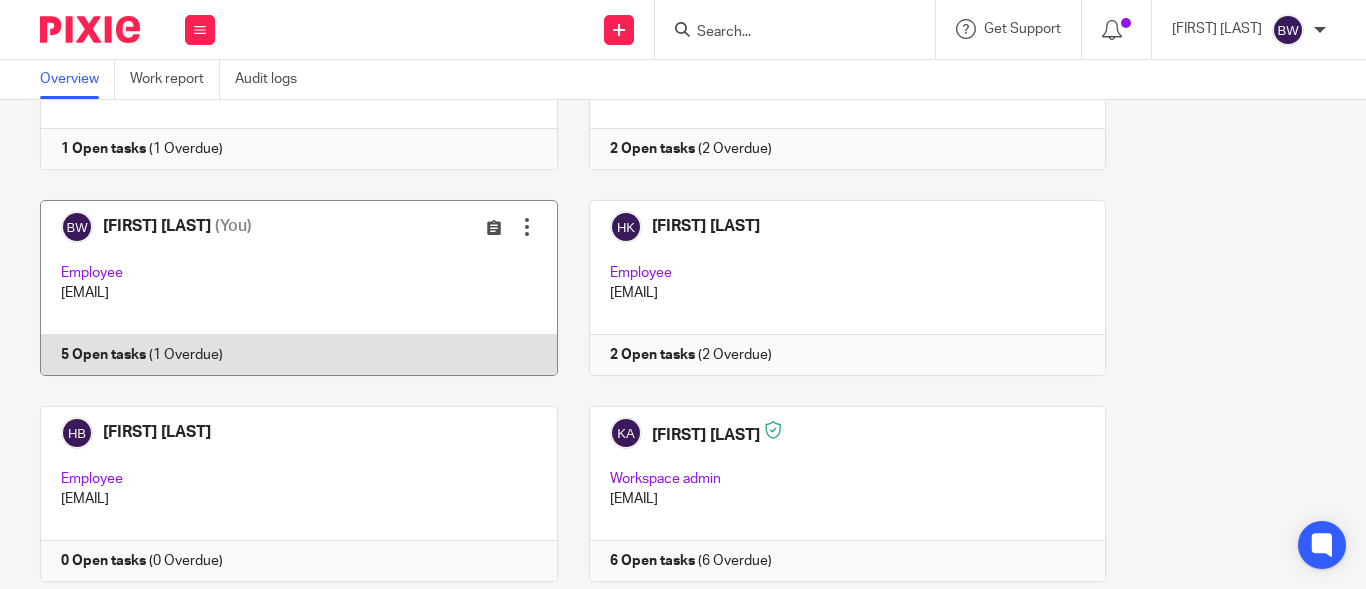 click at bounding box center [283, 288] 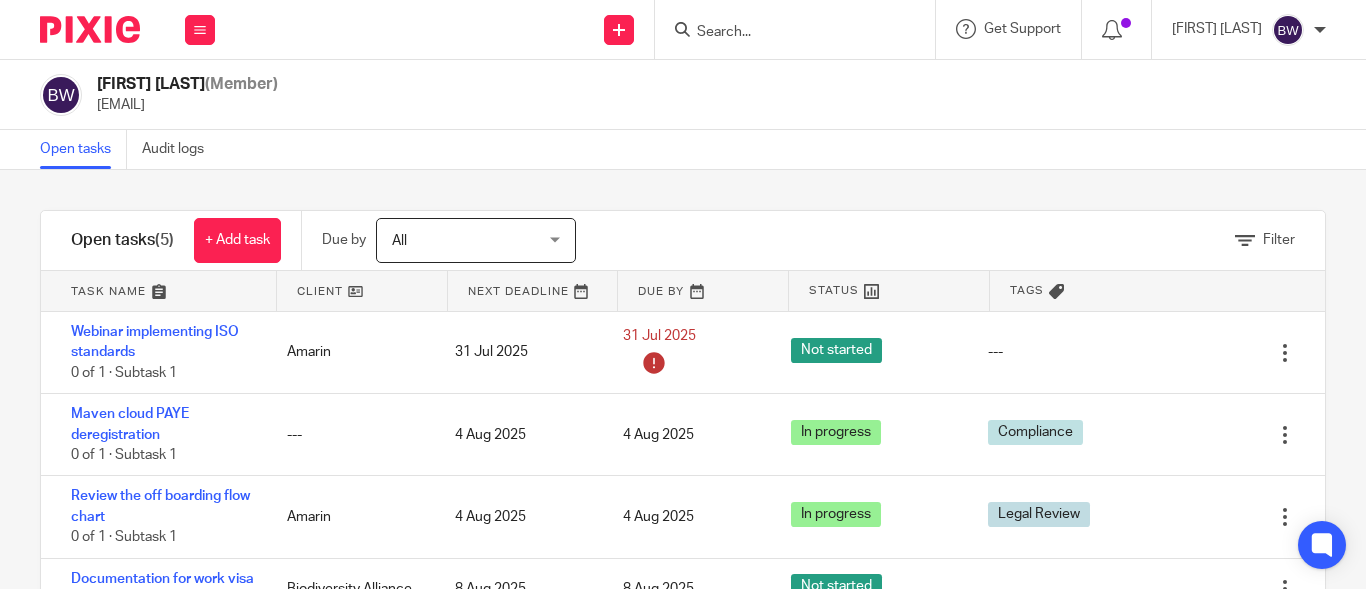scroll, scrollTop: 0, scrollLeft: 0, axis: both 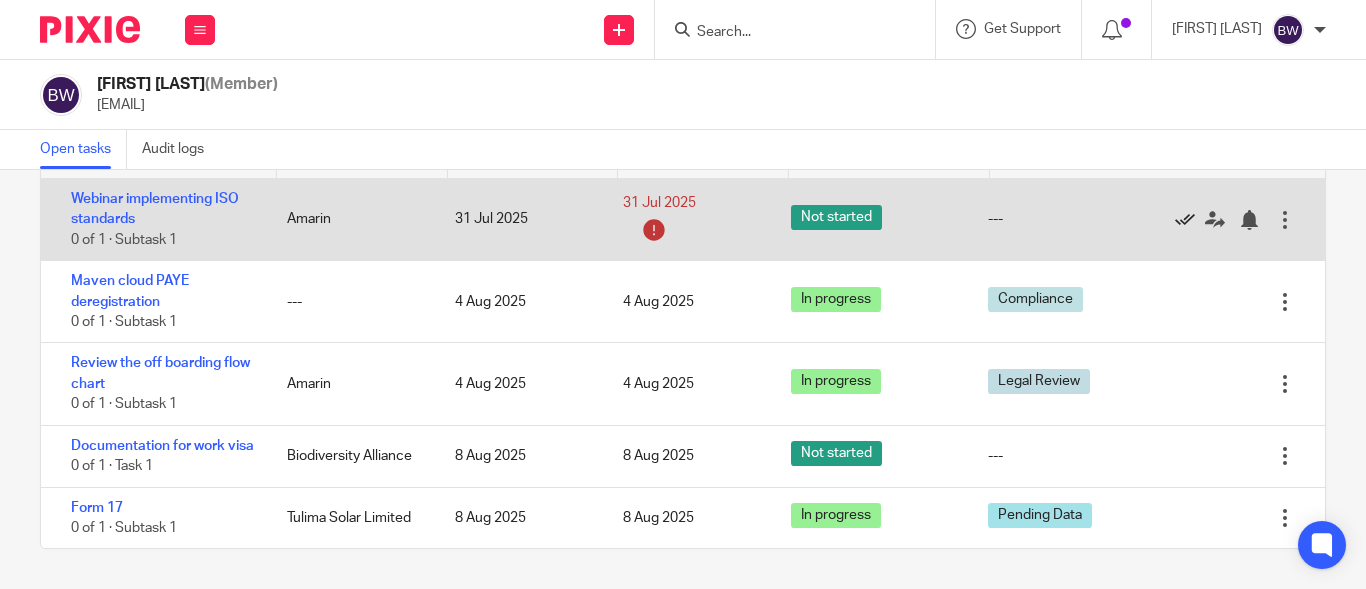 click at bounding box center [1185, 220] 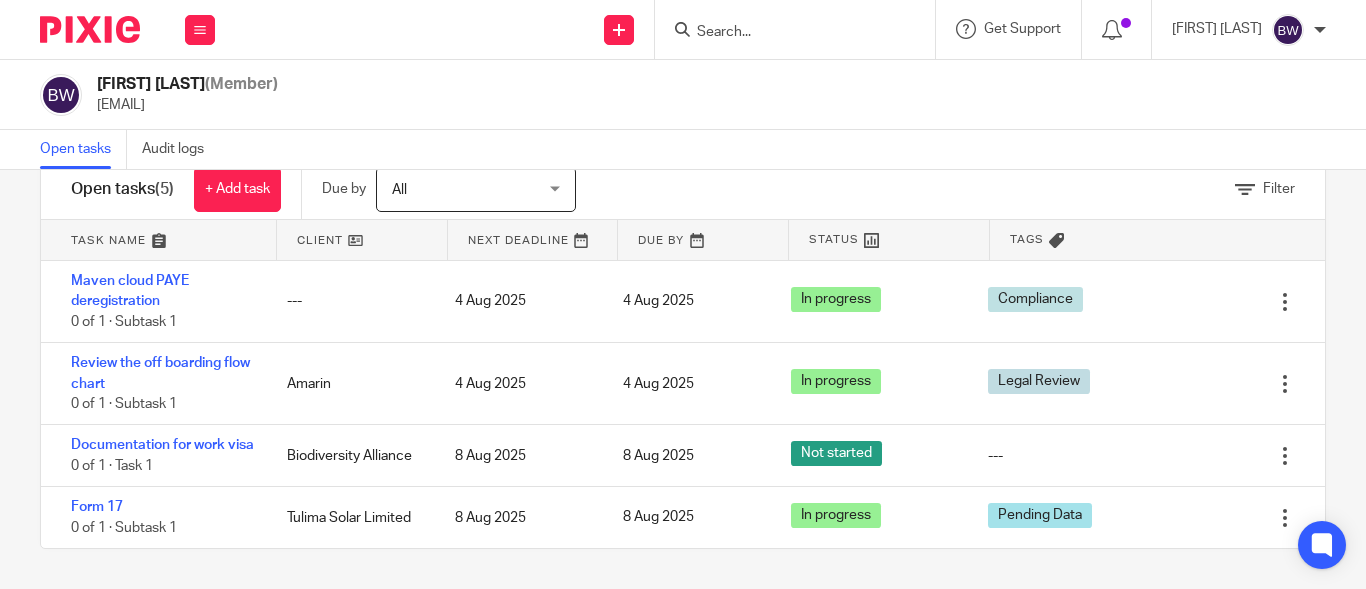 click on "Bridget Wanyana
(Member)
bridget@amarinfinancial.com" at bounding box center (683, 95) 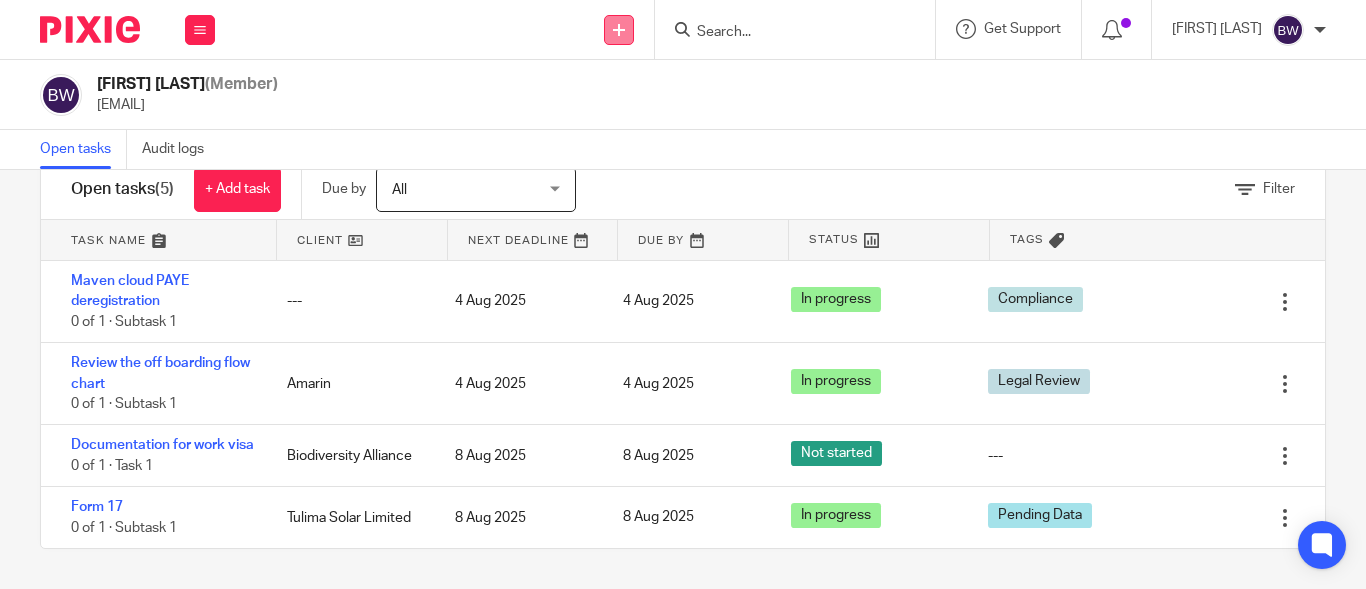 click at bounding box center [619, 30] 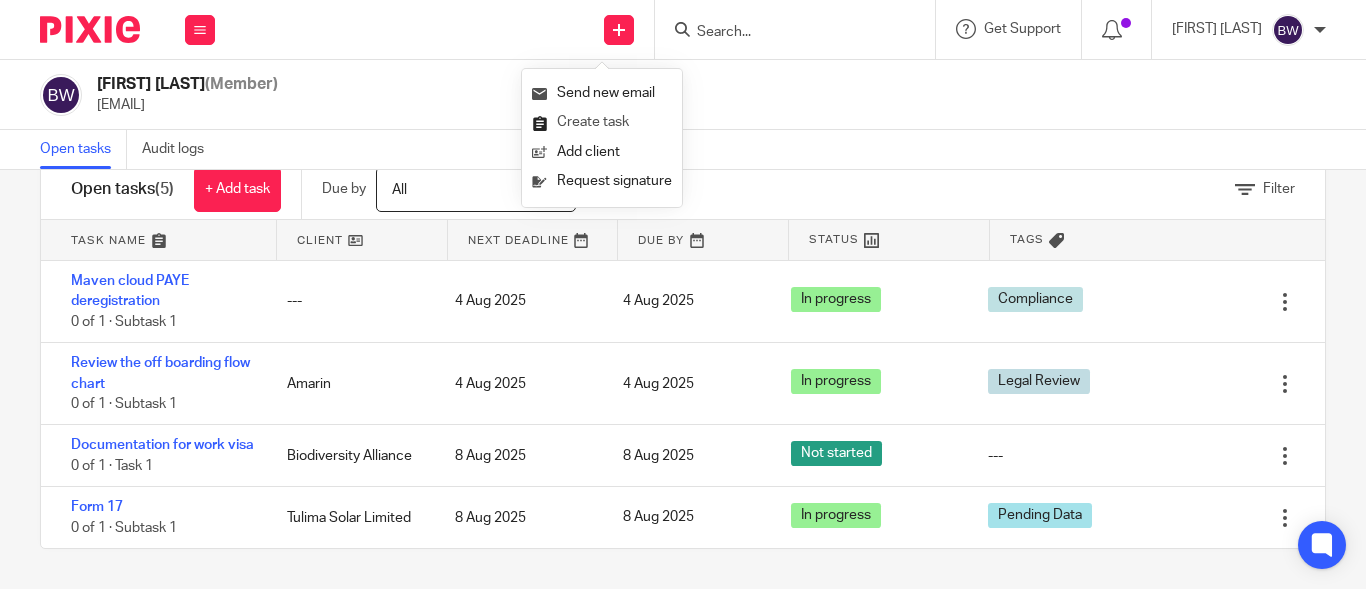 click on "Create task" at bounding box center (602, 122) 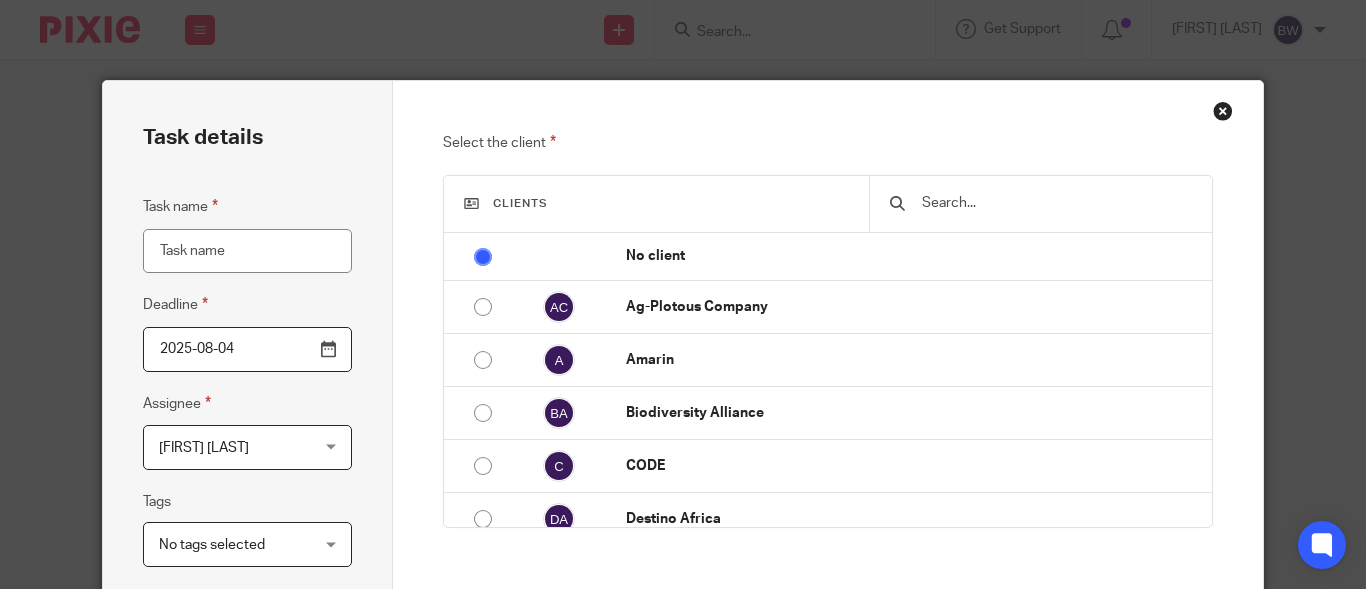 scroll, scrollTop: 0, scrollLeft: 0, axis: both 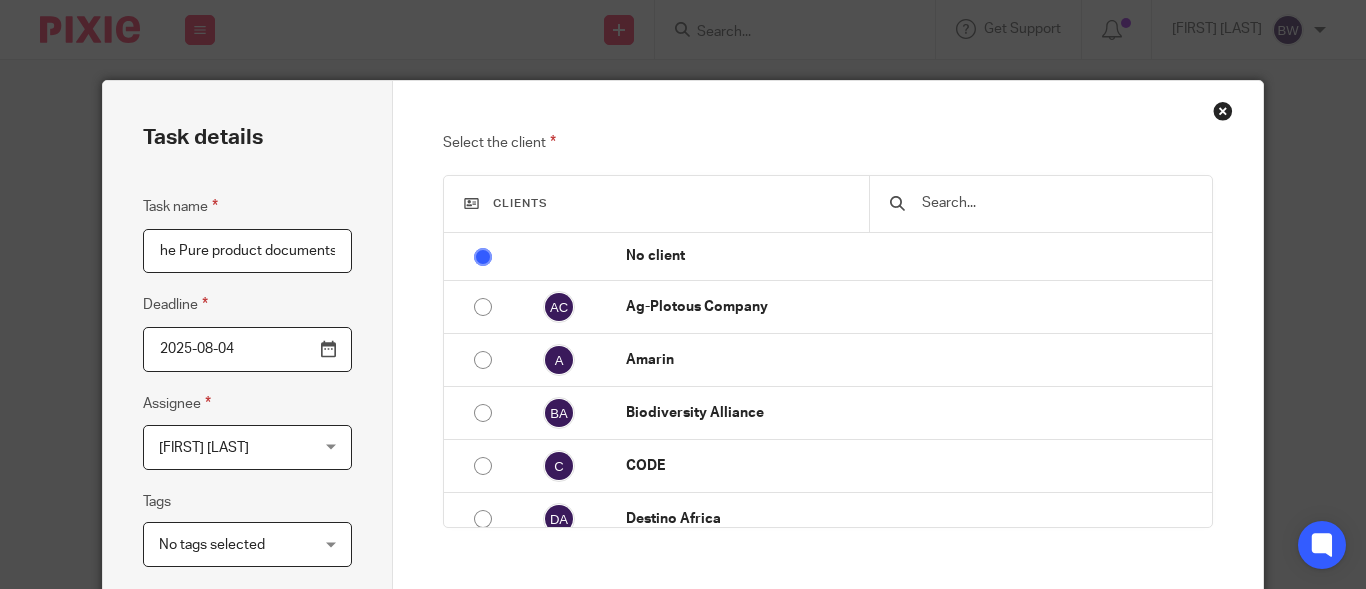 type on "Review of the Pure product documents" 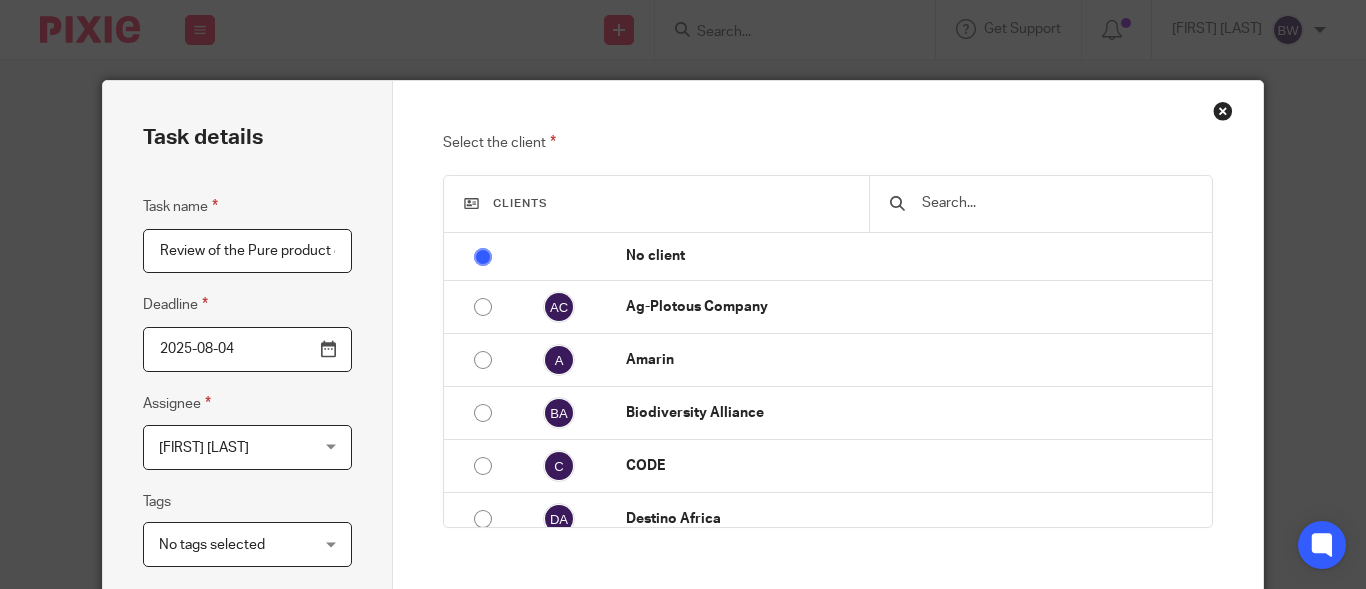 click at bounding box center [1055, 203] 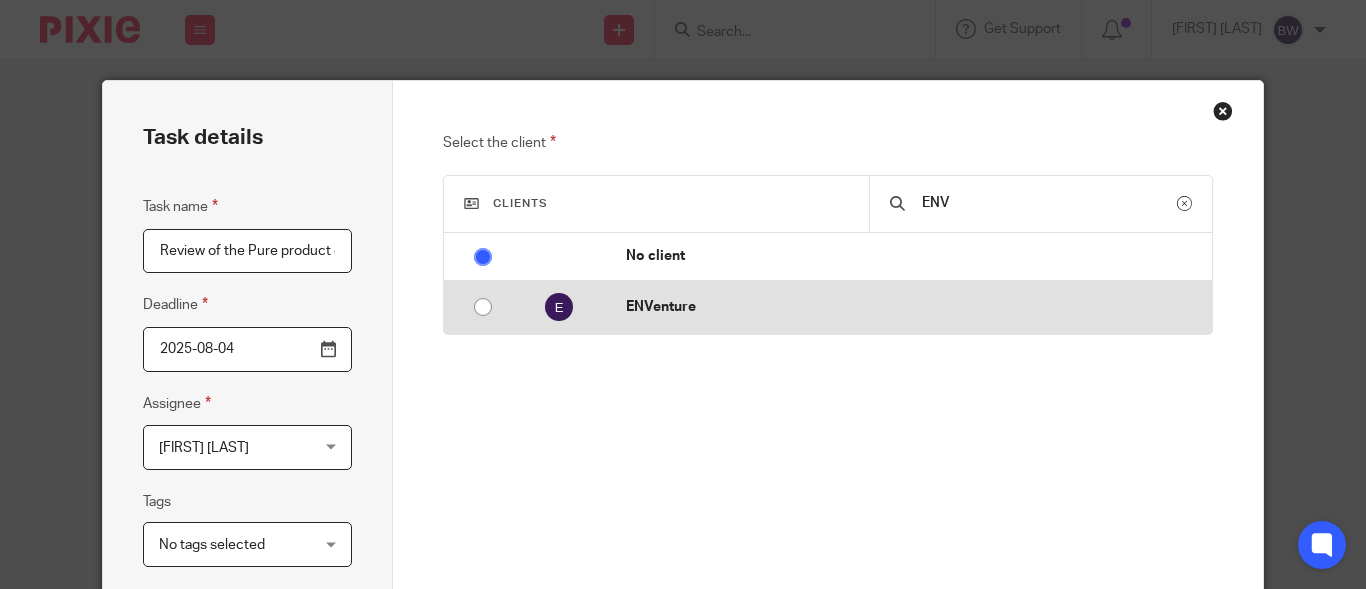 type on "ENV" 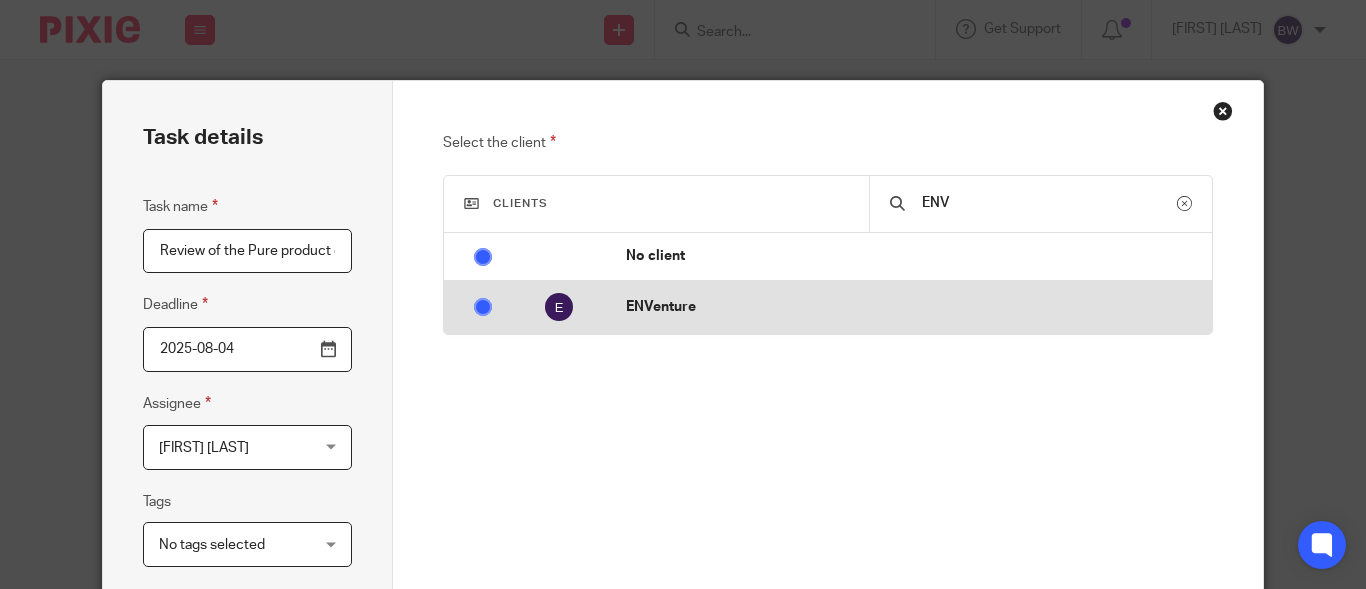 radio on "false" 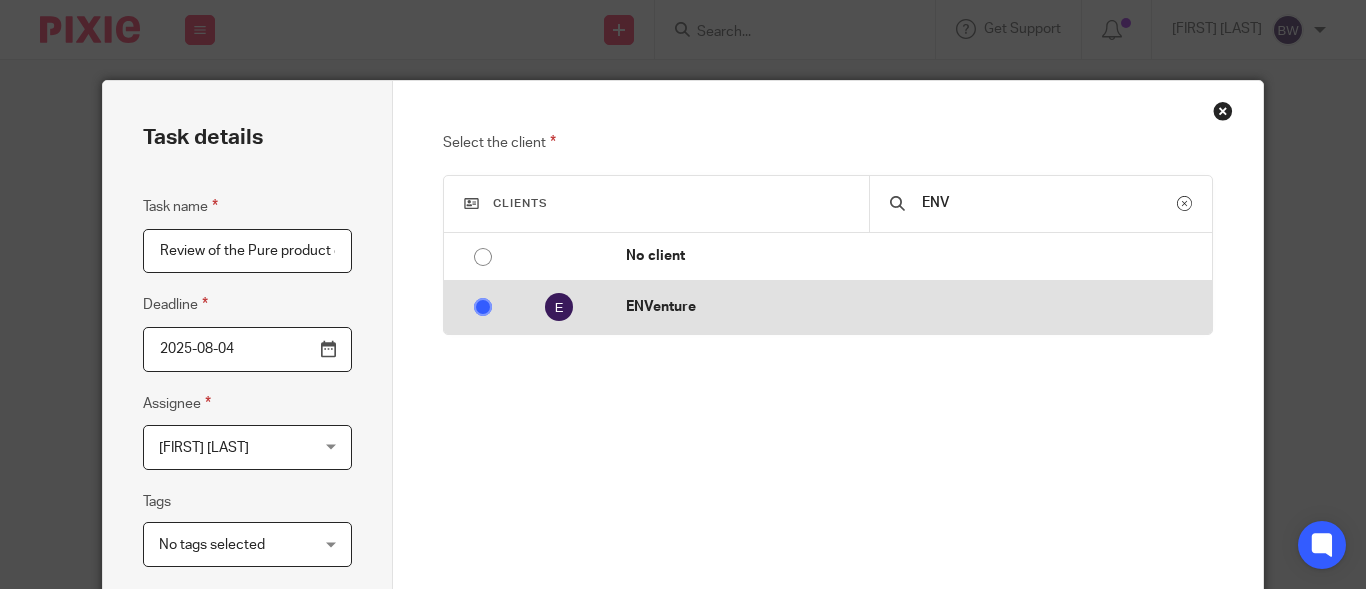 radio on "true" 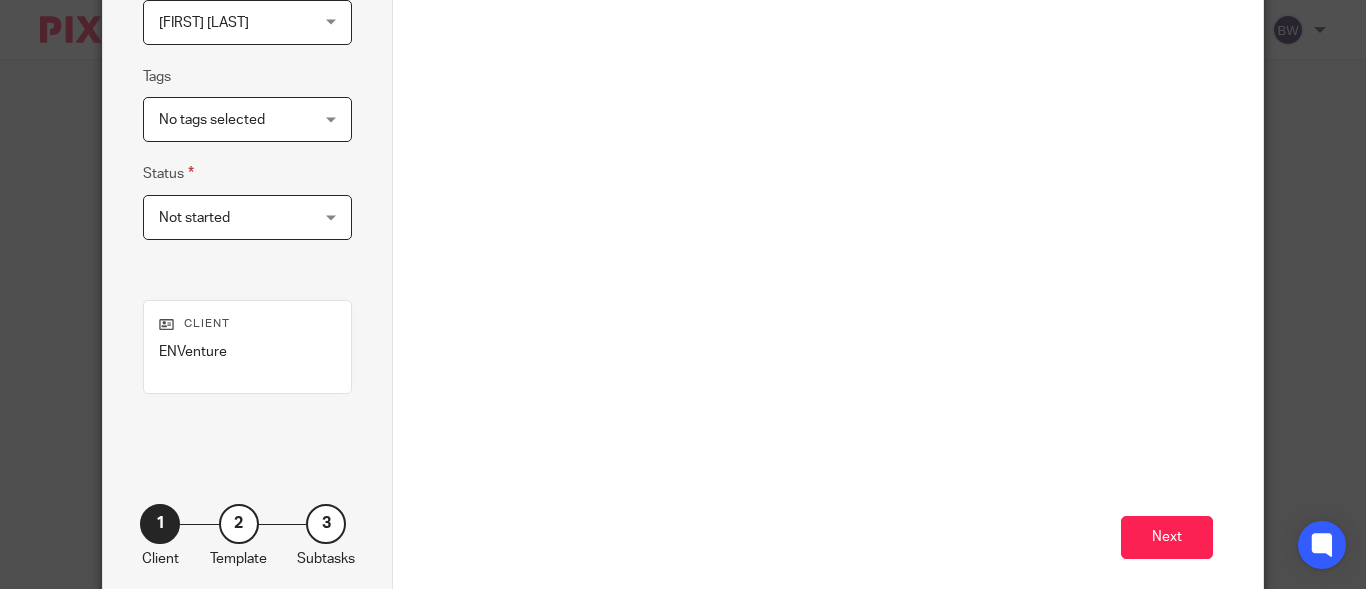 scroll, scrollTop: 429, scrollLeft: 0, axis: vertical 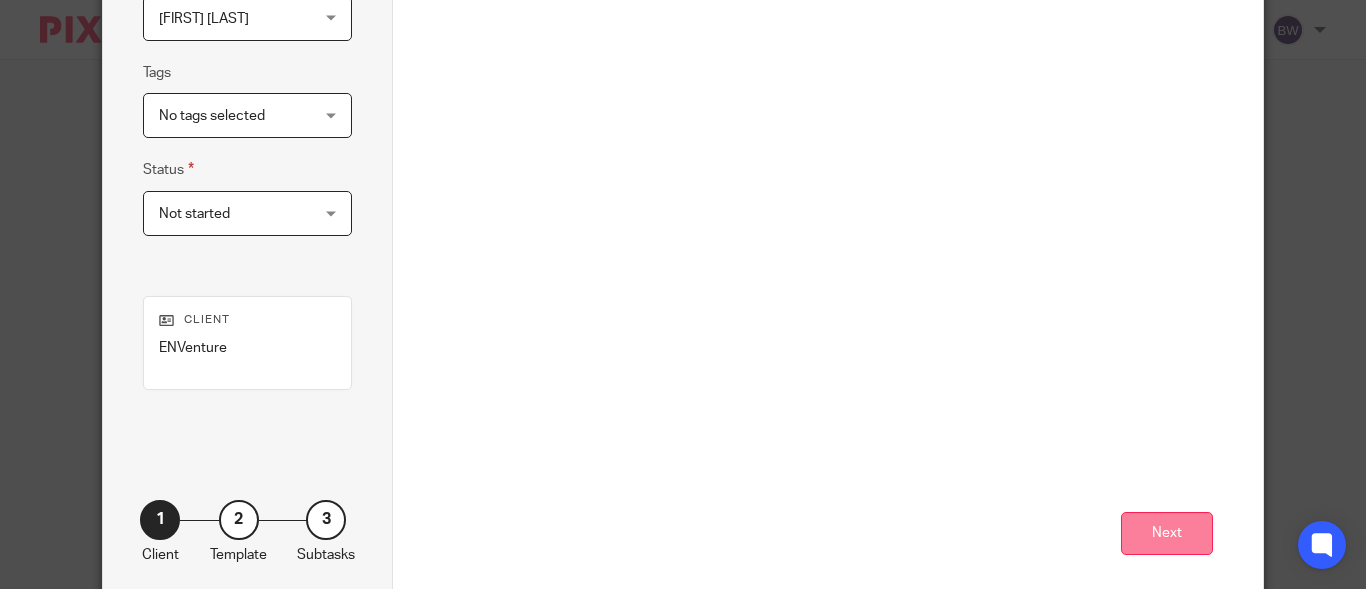 click on "Next" at bounding box center (1167, 533) 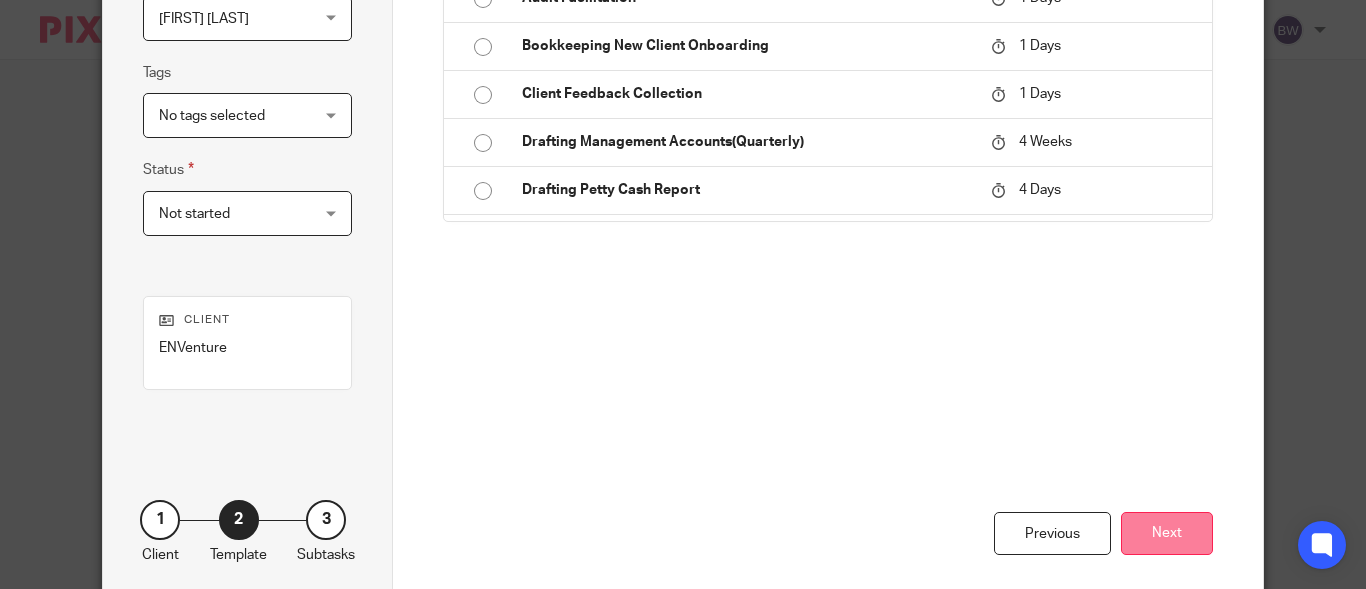 click on "Next" at bounding box center [1167, 533] 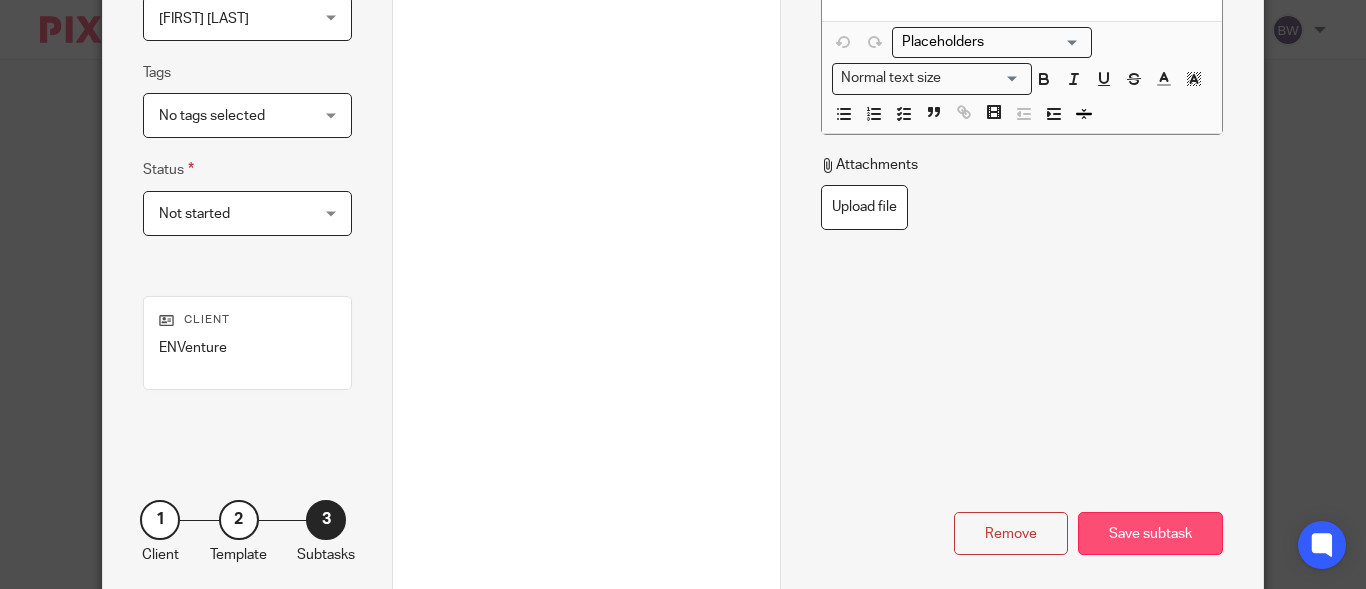 click on "Save subtask" at bounding box center (1150, 533) 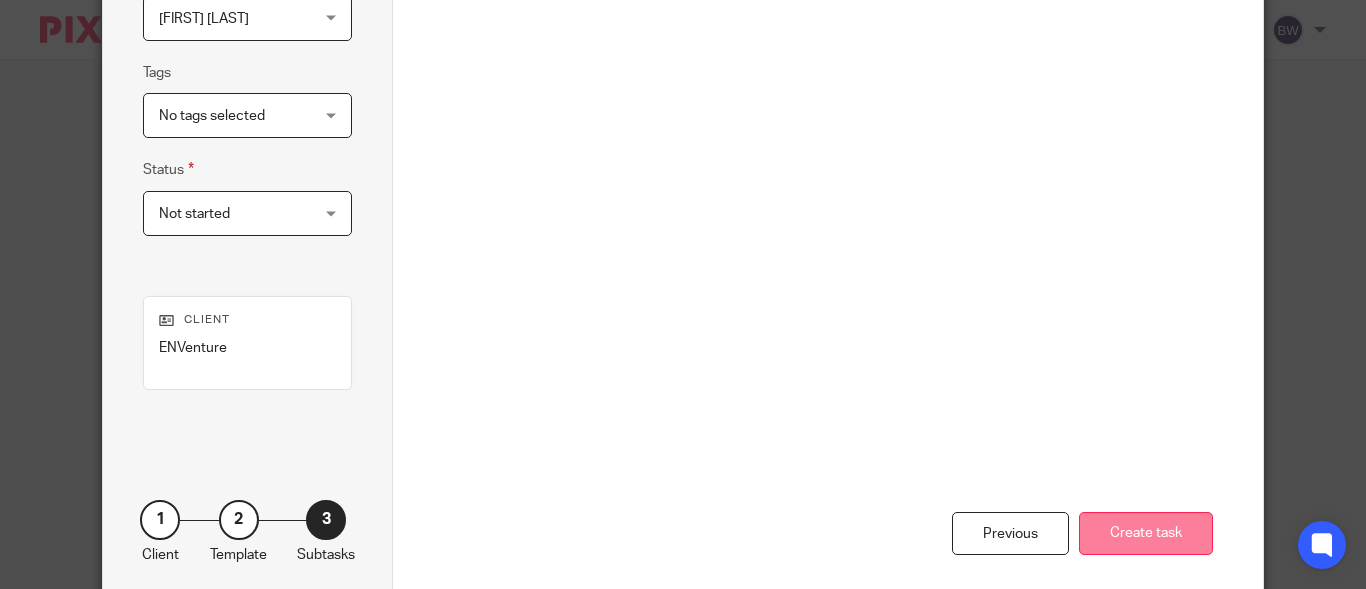 click on "Create task" at bounding box center (1146, 533) 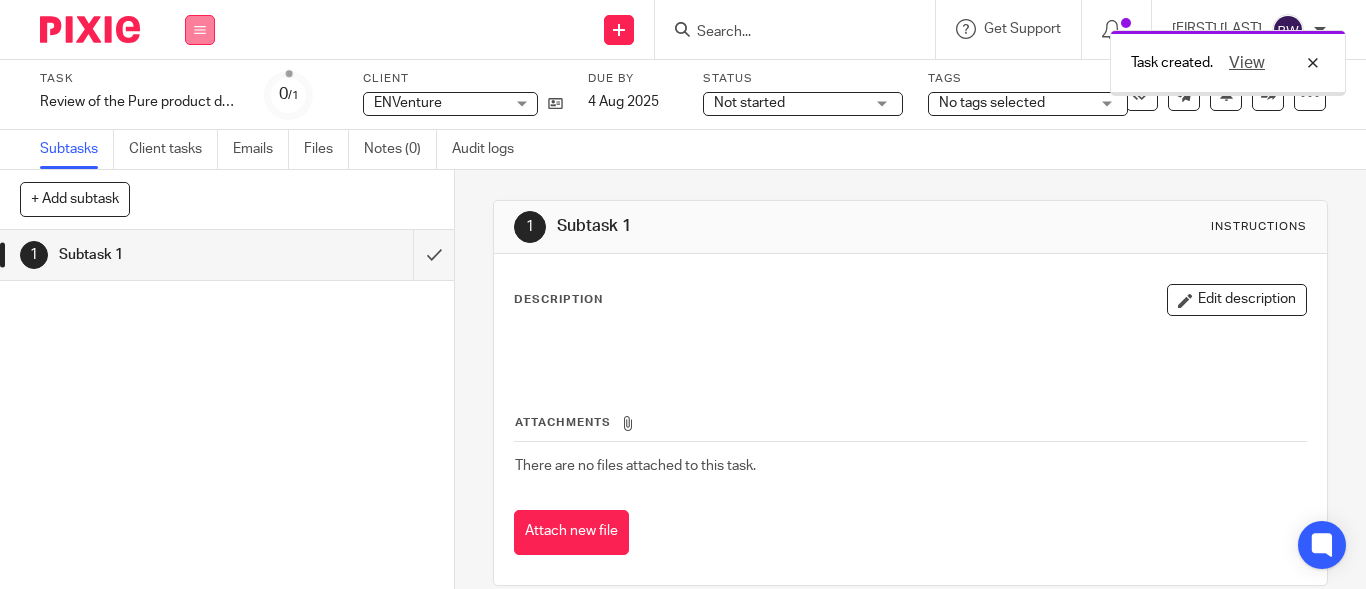 scroll, scrollTop: 0, scrollLeft: 0, axis: both 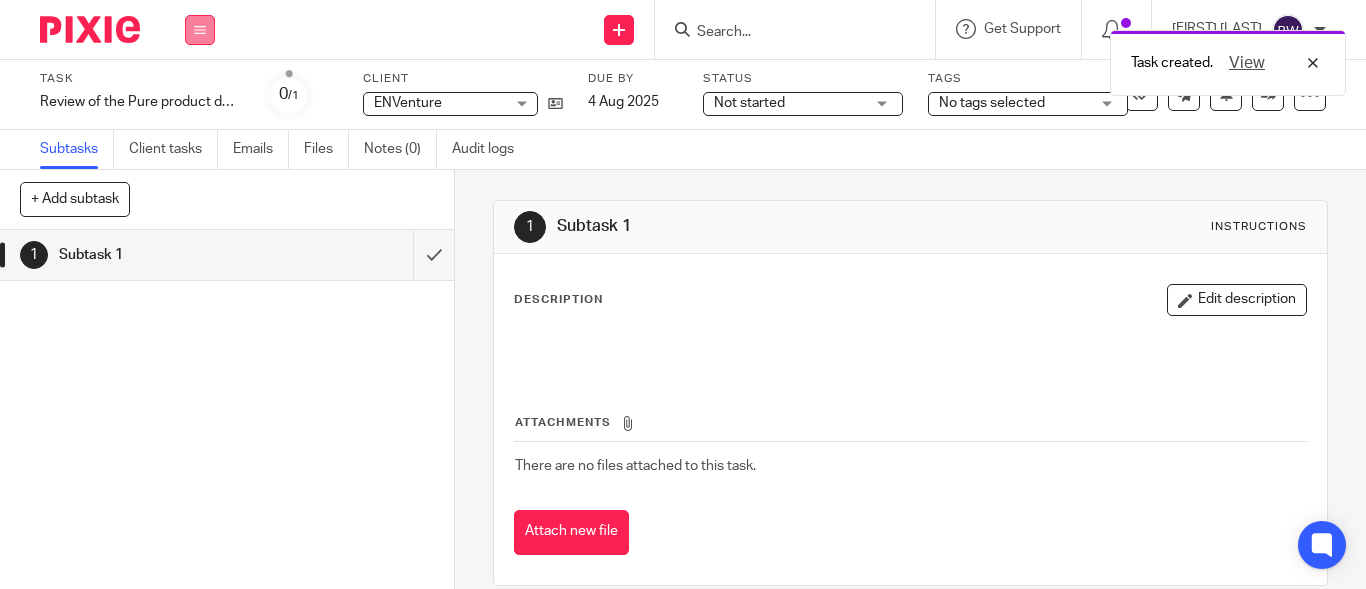 click at bounding box center (200, 30) 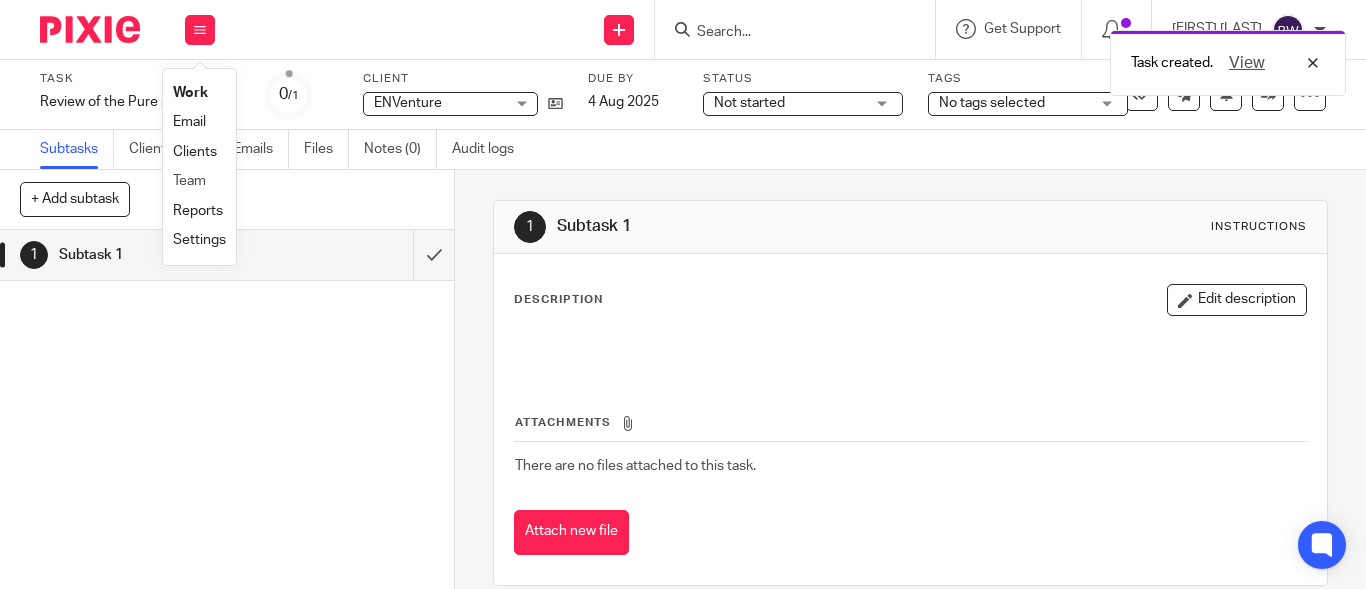 click on "Team" at bounding box center (199, 181) 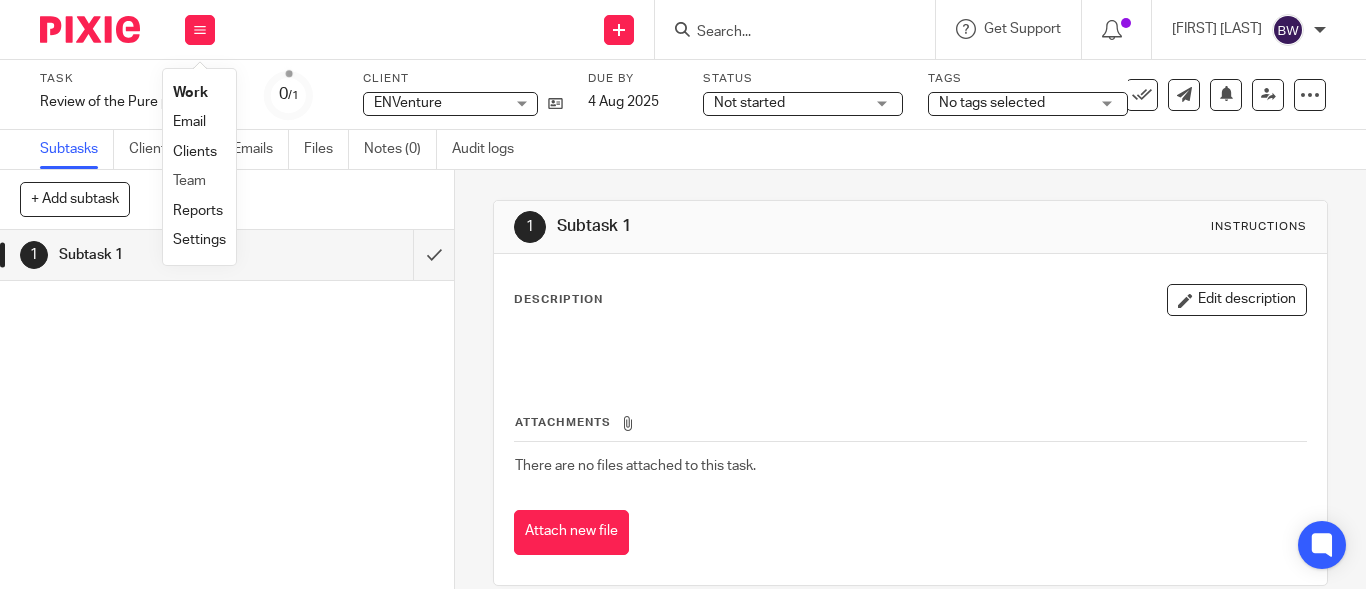 click on "Team" at bounding box center [199, 181] 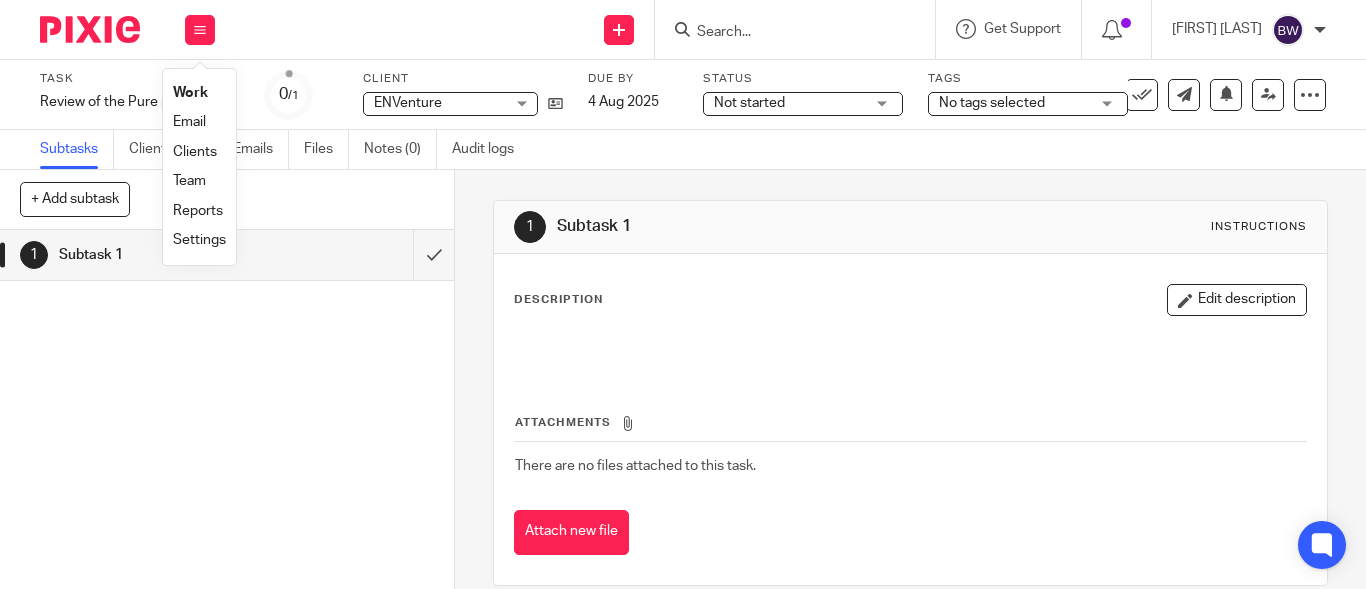 click on "Team" at bounding box center (189, 181) 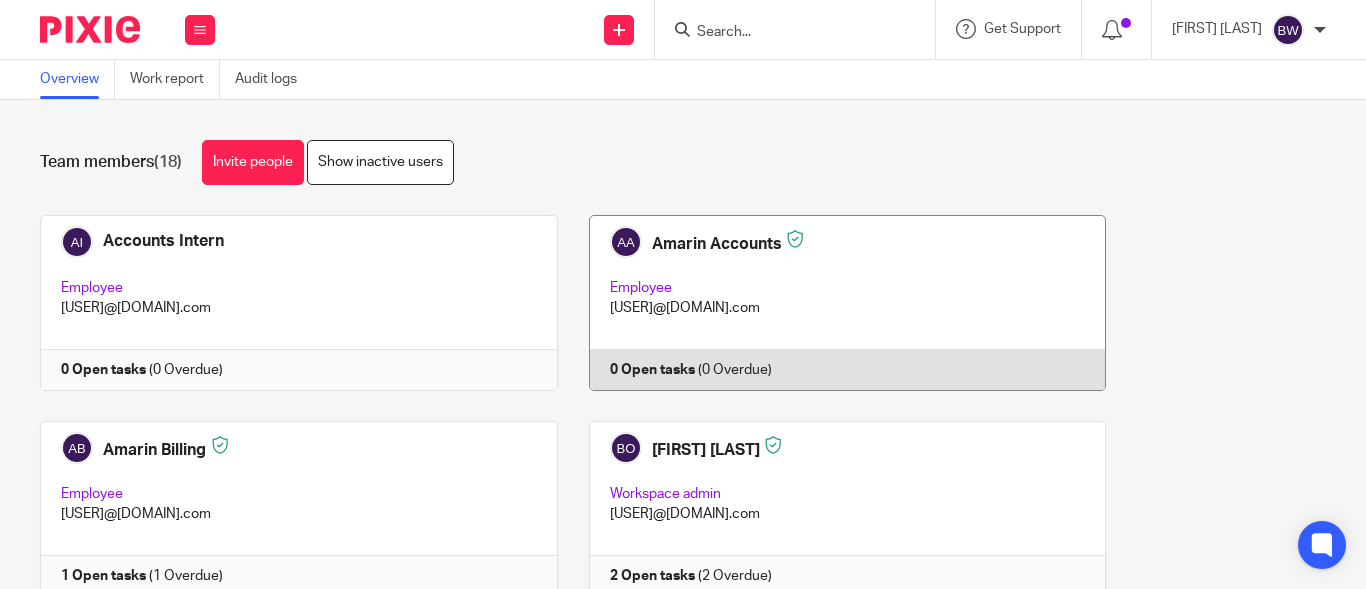 scroll, scrollTop: 0, scrollLeft: 0, axis: both 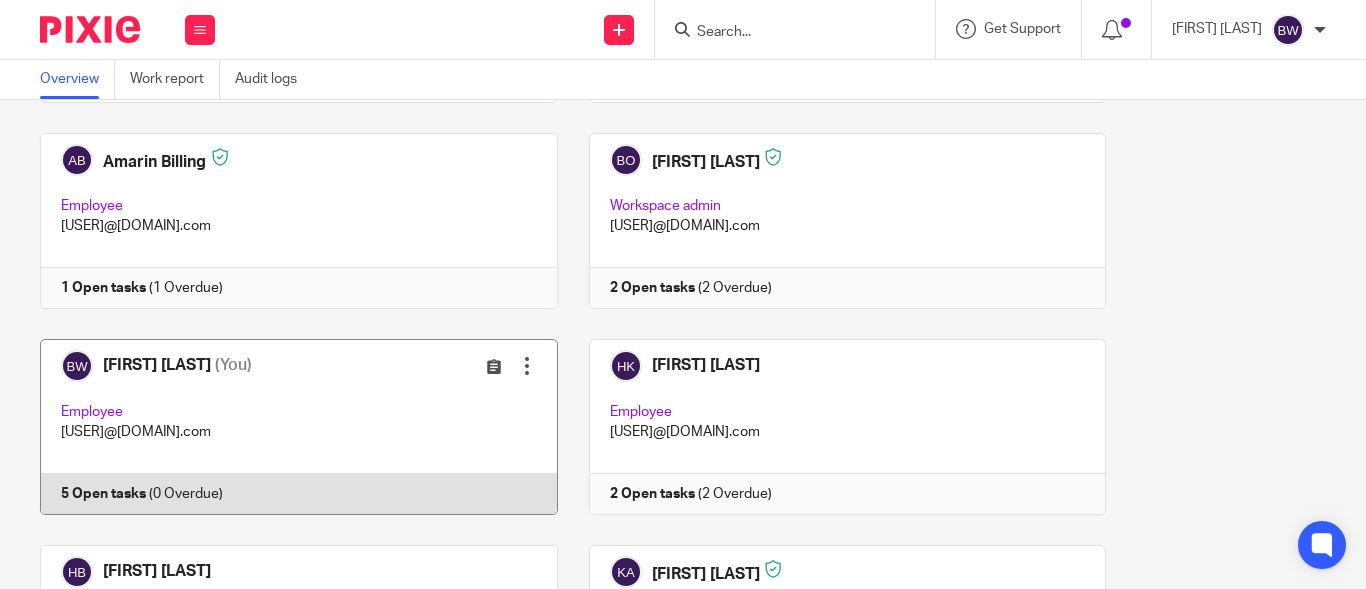 click at bounding box center (283, 427) 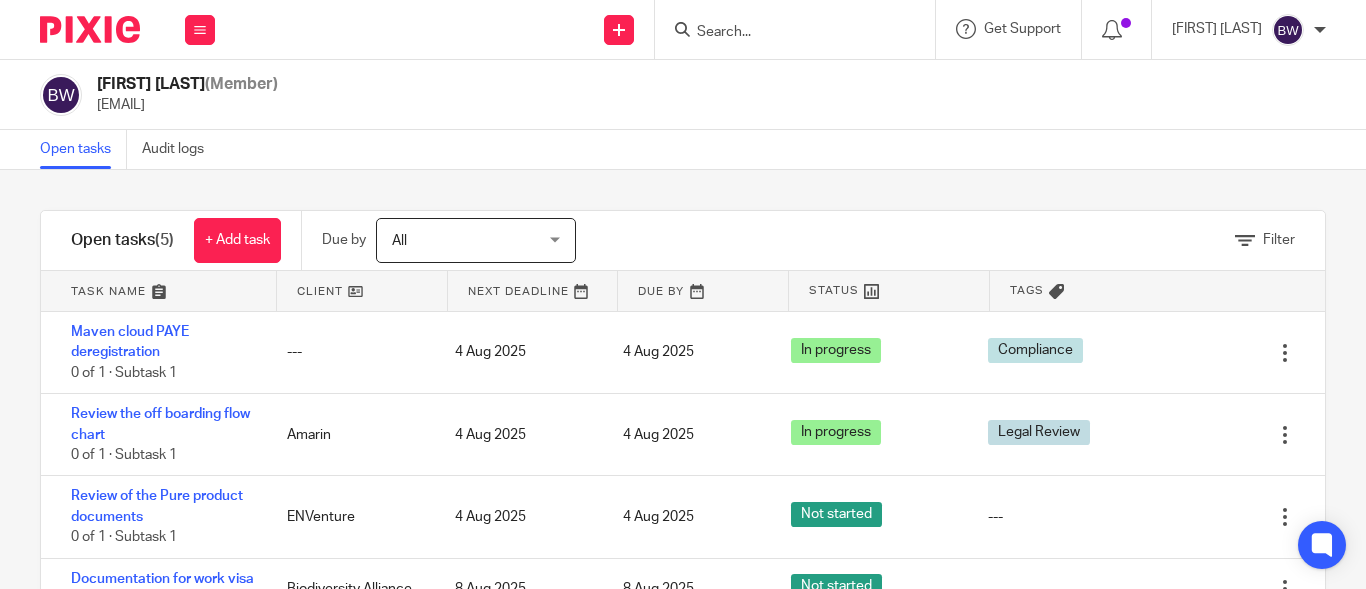 scroll, scrollTop: 0, scrollLeft: 0, axis: both 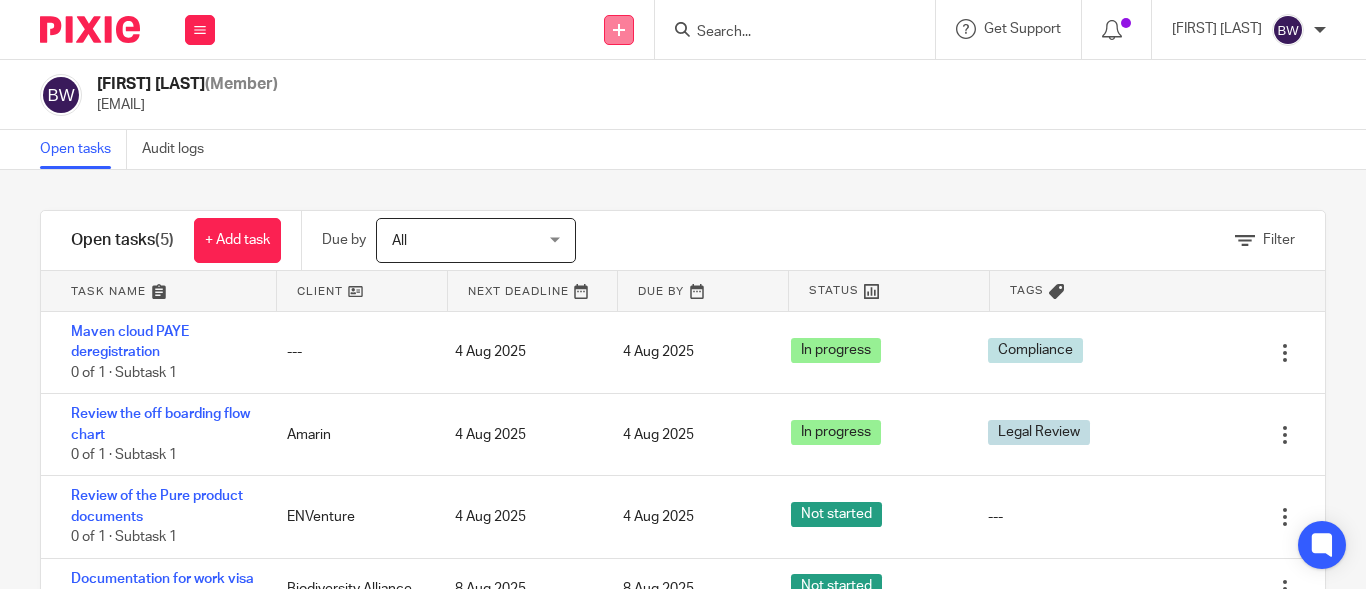 click at bounding box center [619, 30] 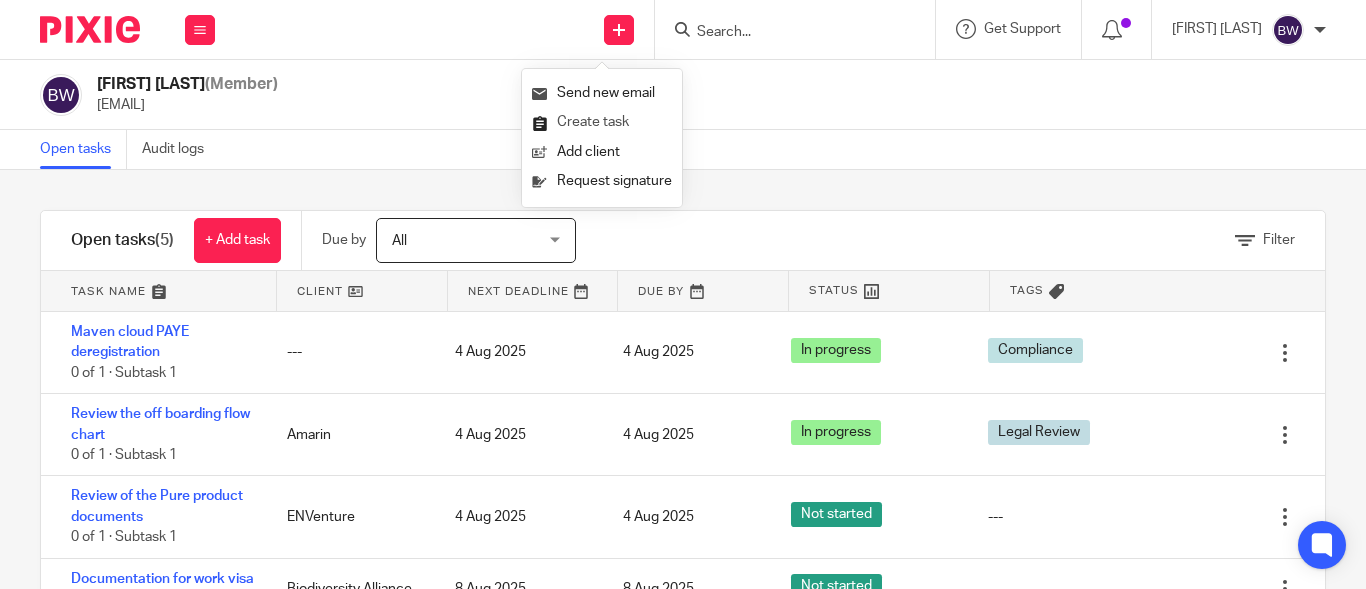 click on "Create task" at bounding box center (602, 122) 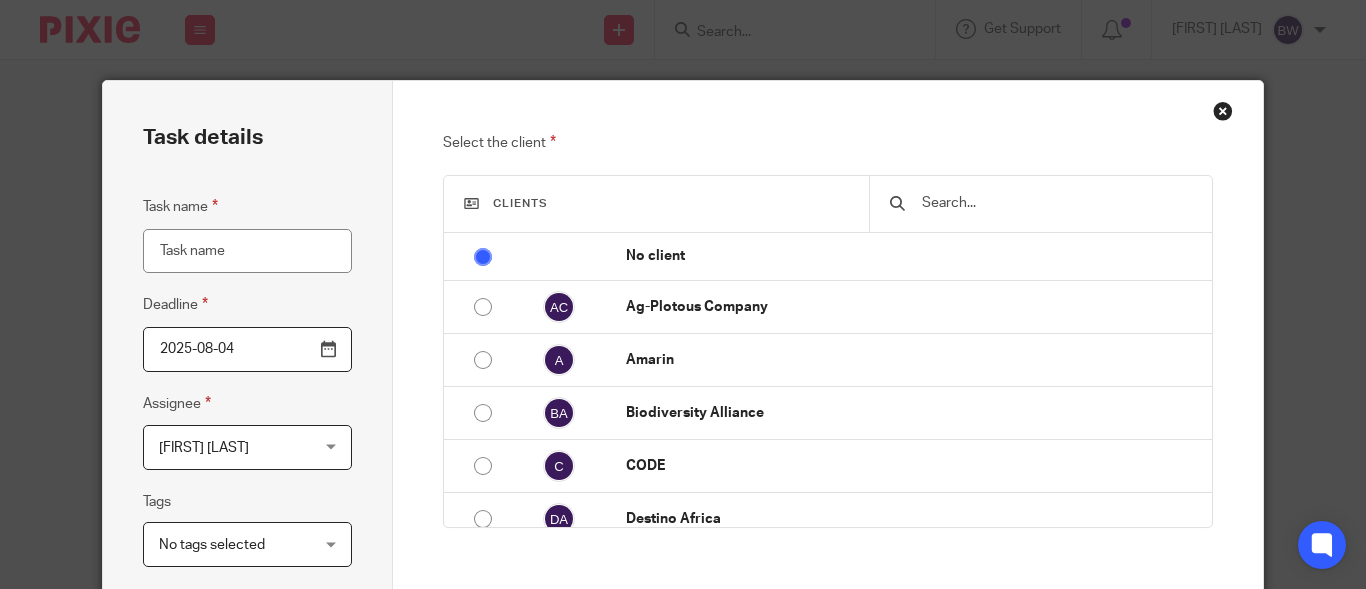 scroll, scrollTop: 0, scrollLeft: 0, axis: both 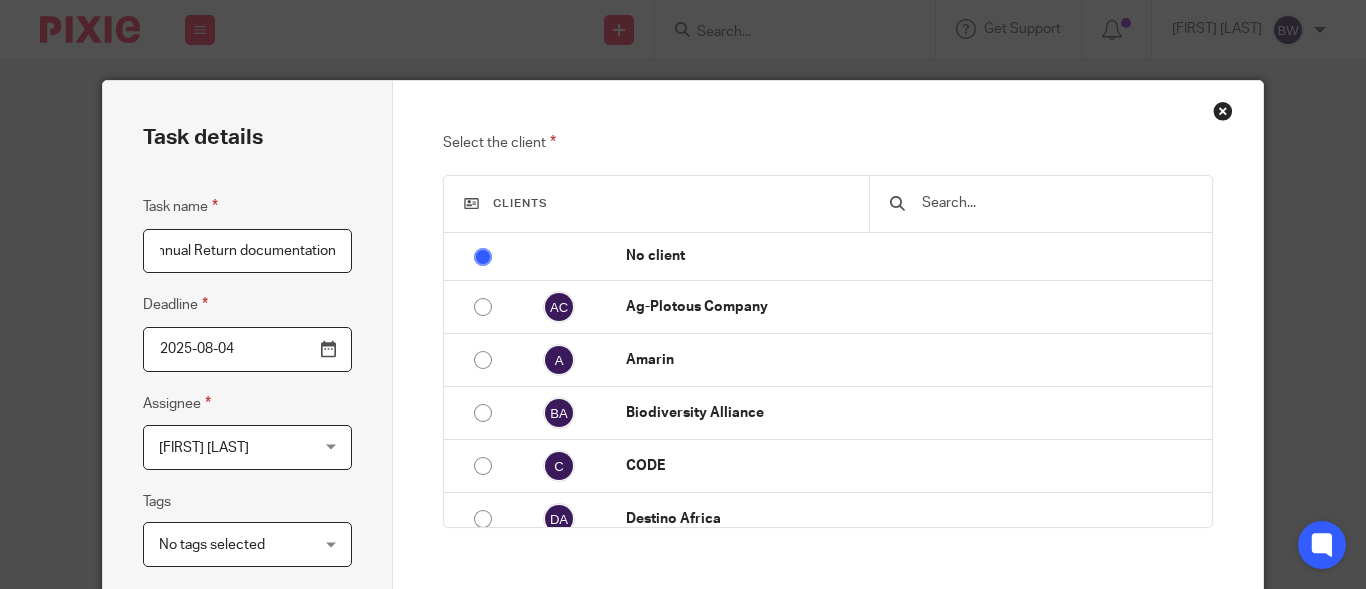 type on "Annual Return documentation" 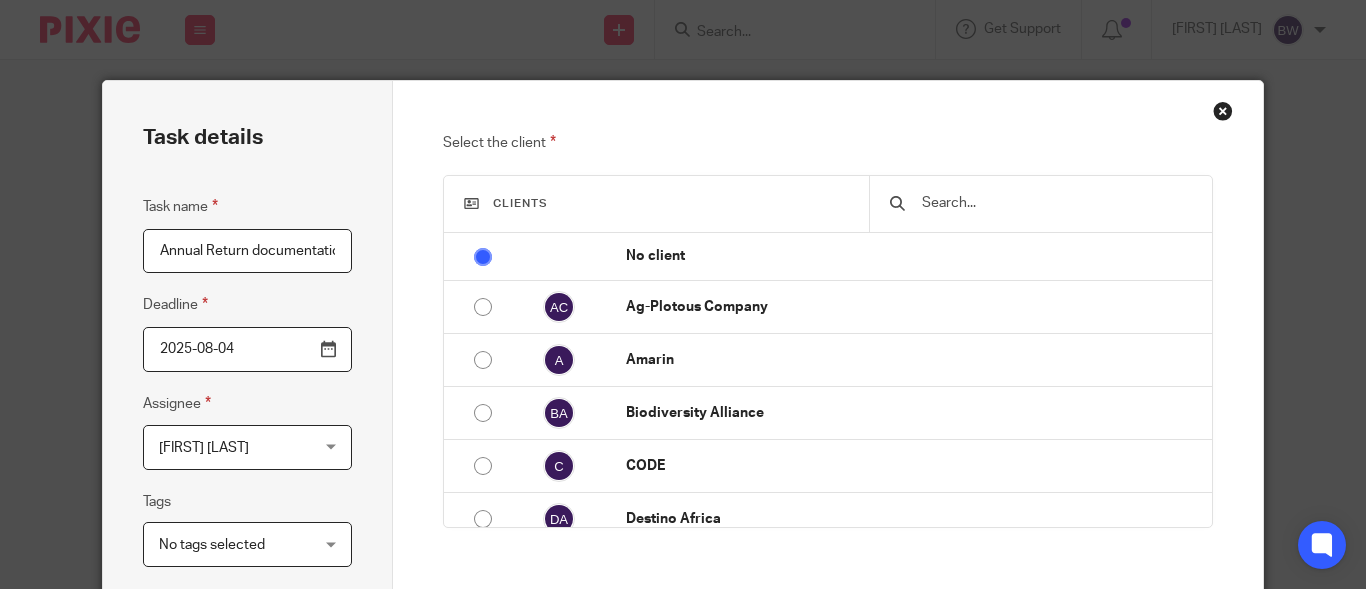 click at bounding box center (1055, 203) 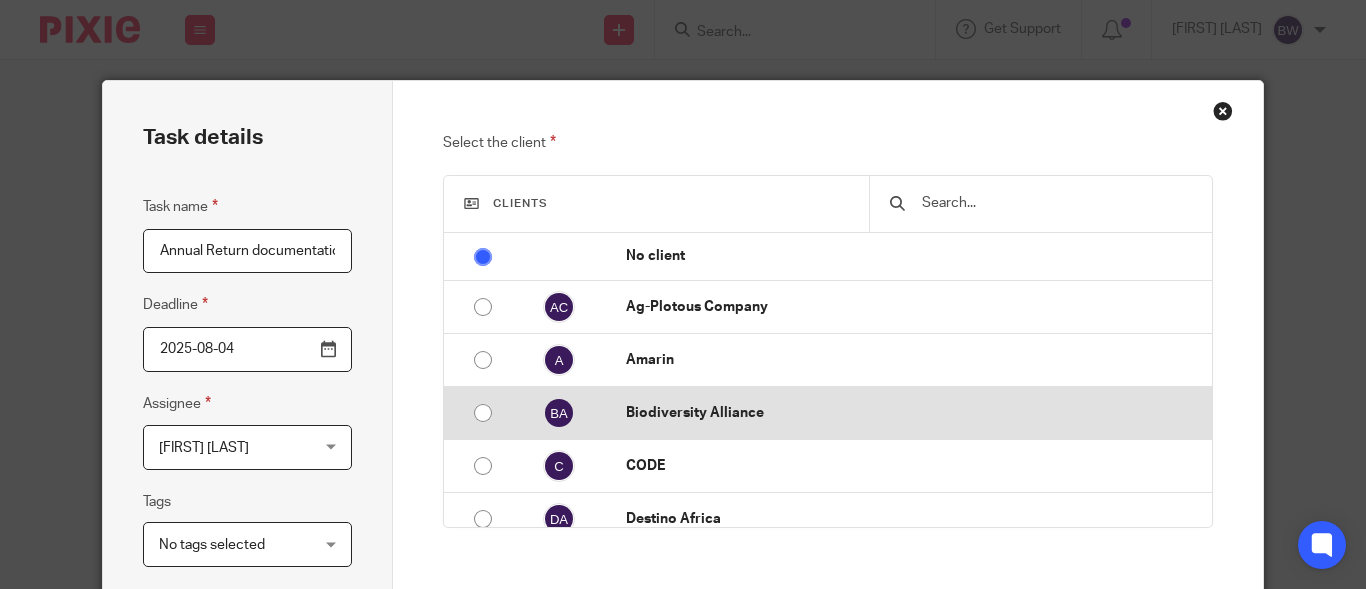 click on "Biodiversity Alliance" at bounding box center [914, 413] 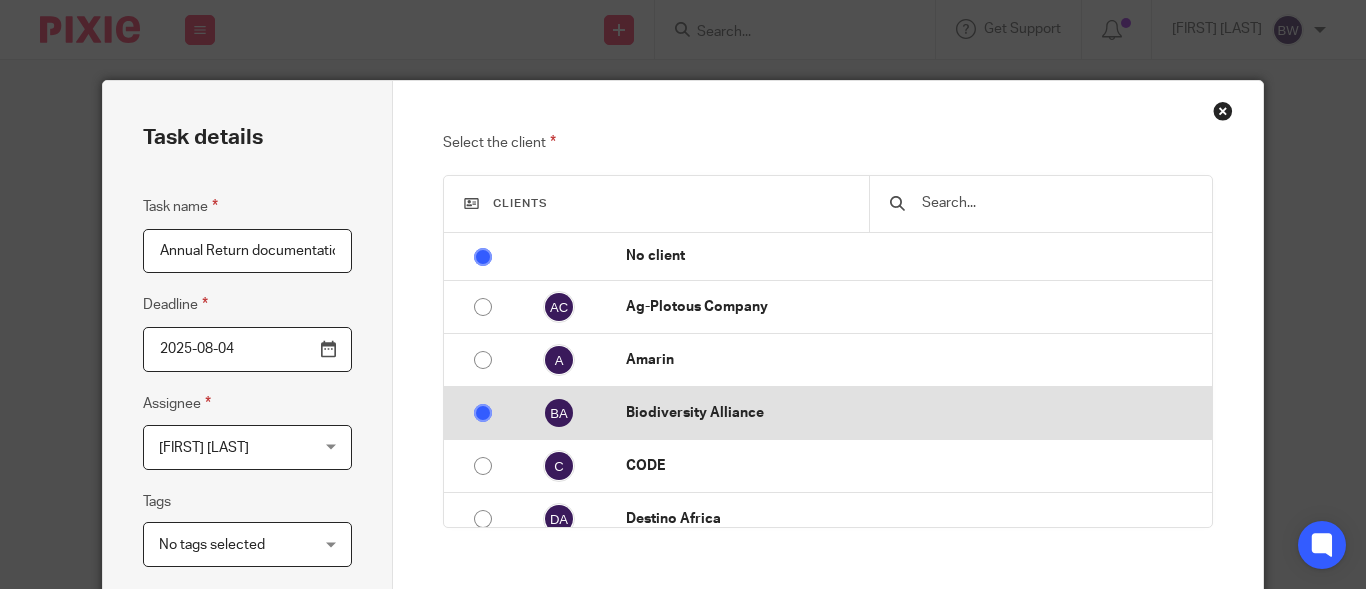 radio on "false" 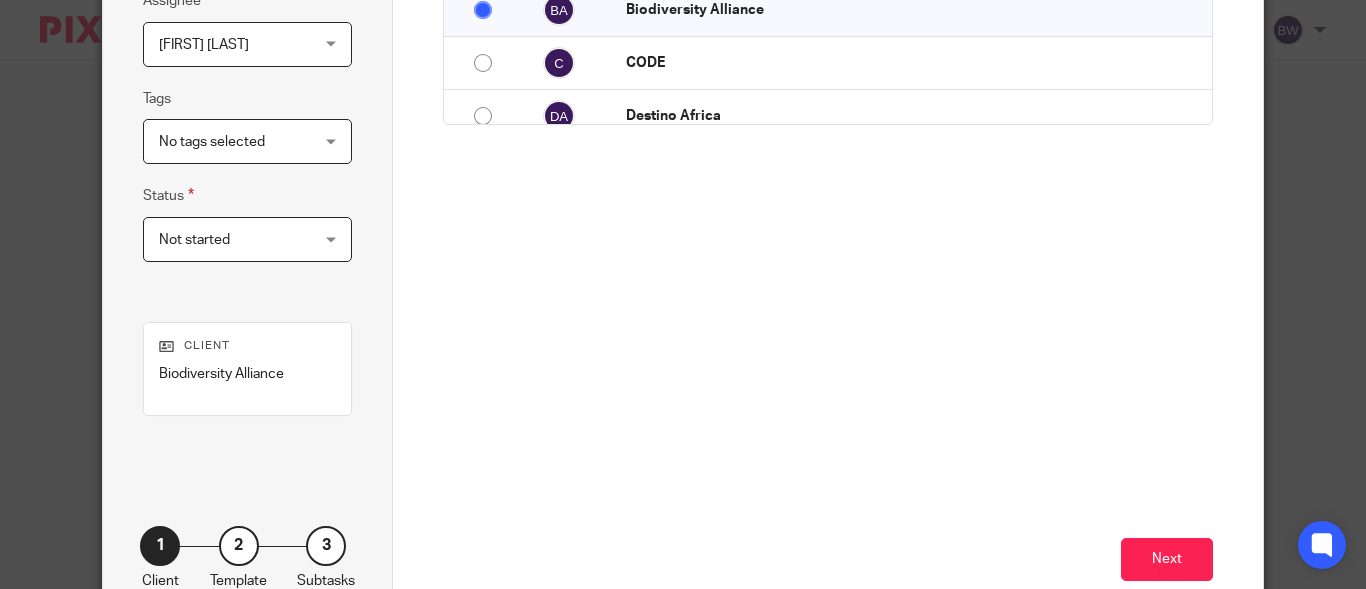 scroll, scrollTop: 417, scrollLeft: 0, axis: vertical 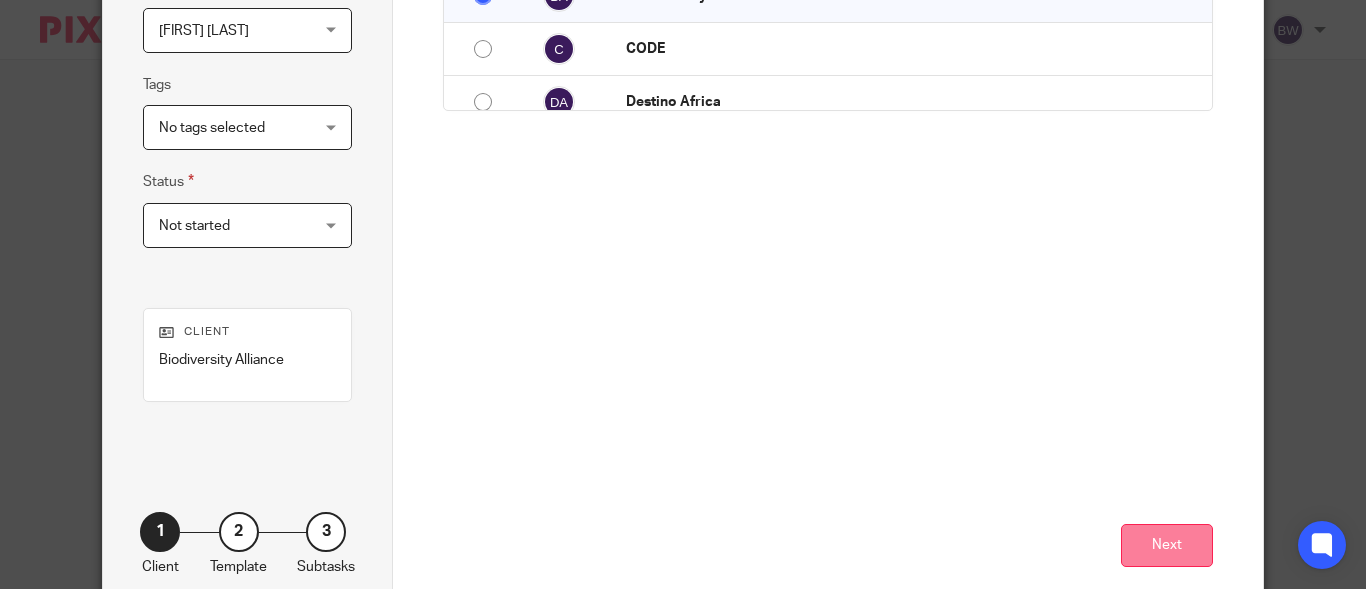 click on "Next" at bounding box center (1167, 545) 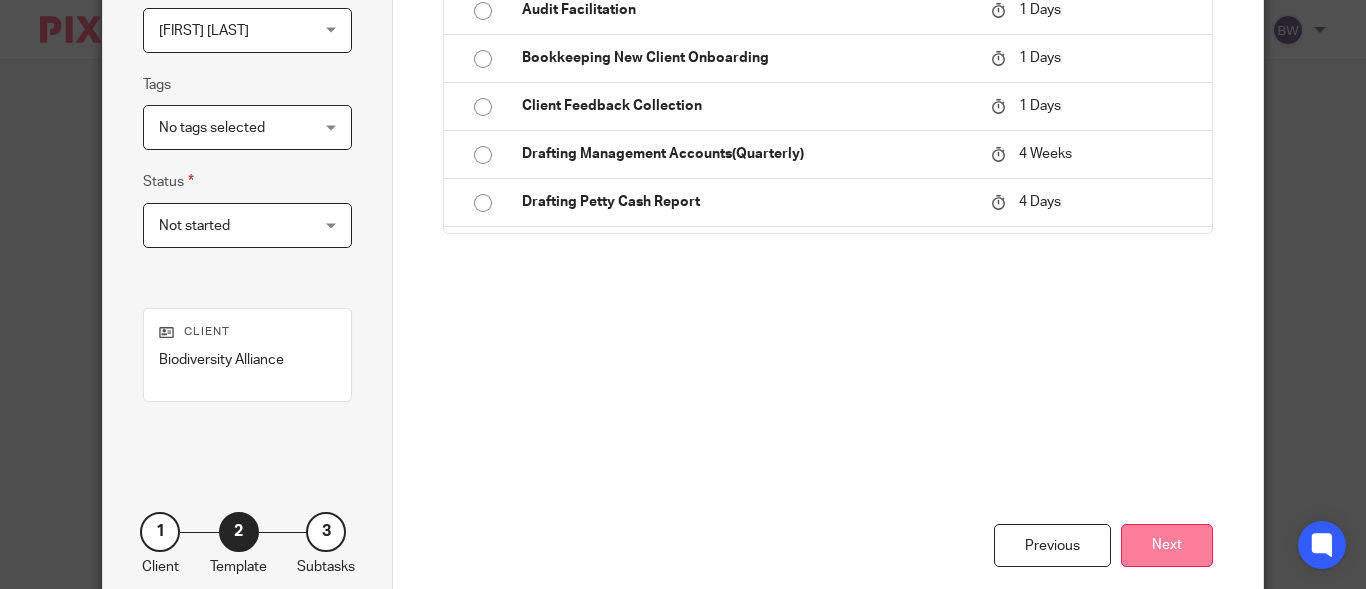 click on "Next" at bounding box center [1167, 545] 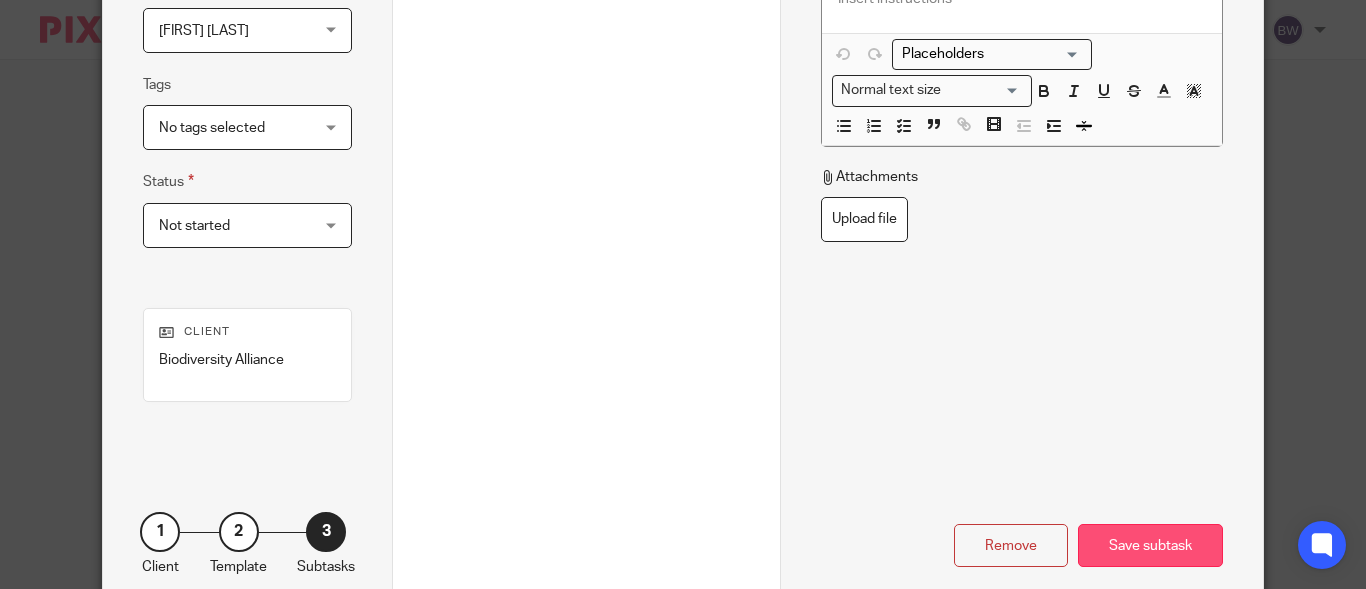 click on "Save subtask" at bounding box center (1150, 545) 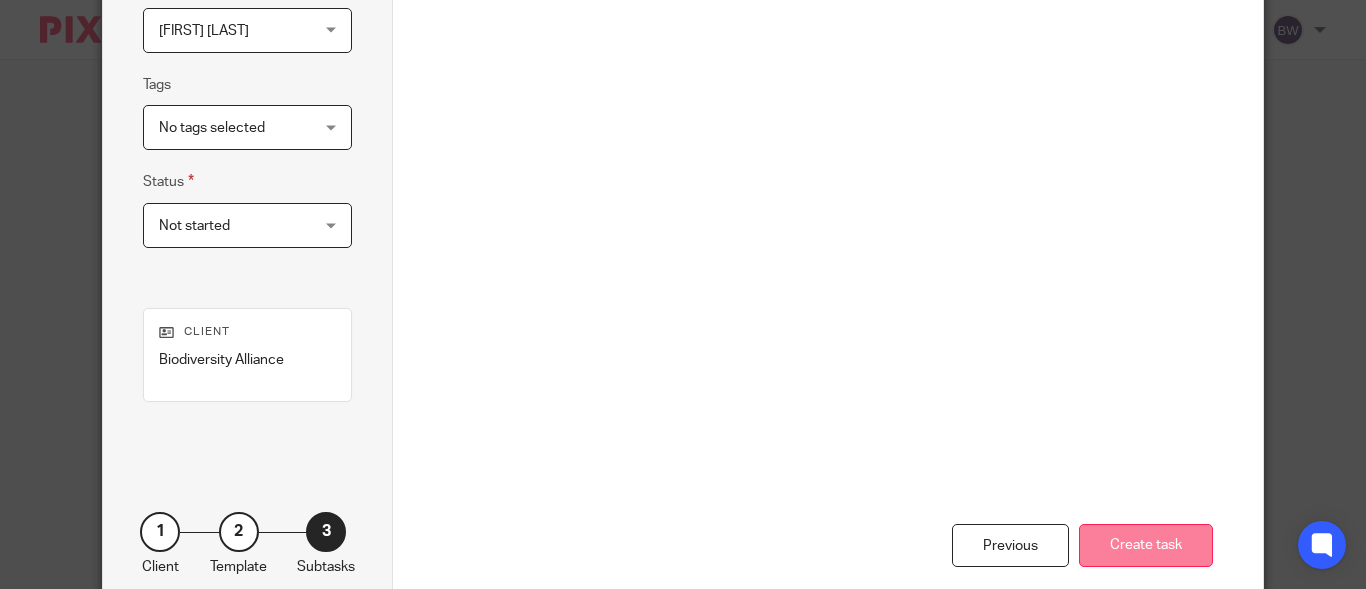 click on "Create task" at bounding box center [1146, 545] 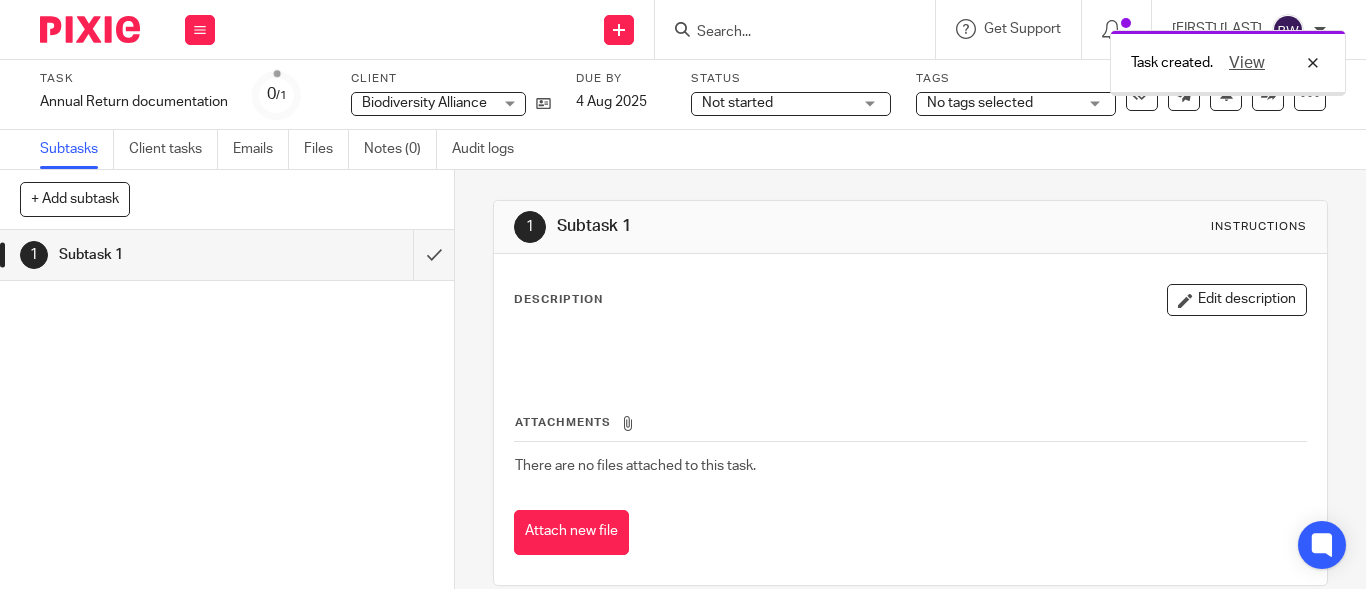scroll, scrollTop: 0, scrollLeft: 0, axis: both 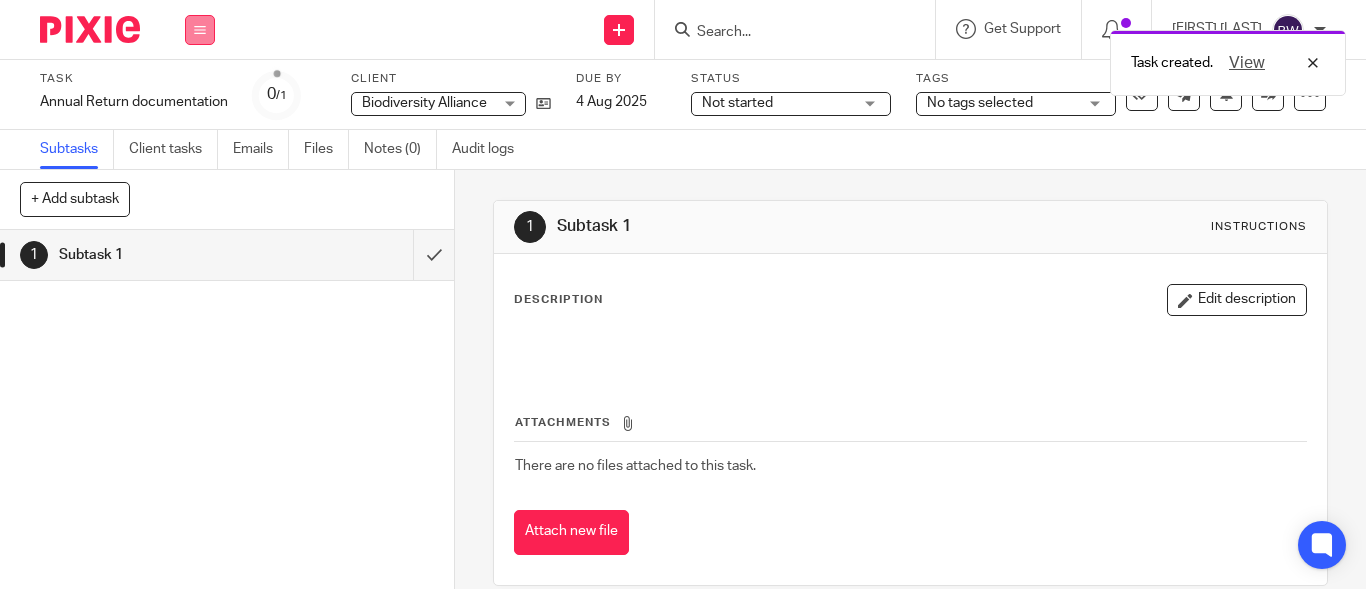 click at bounding box center (200, 30) 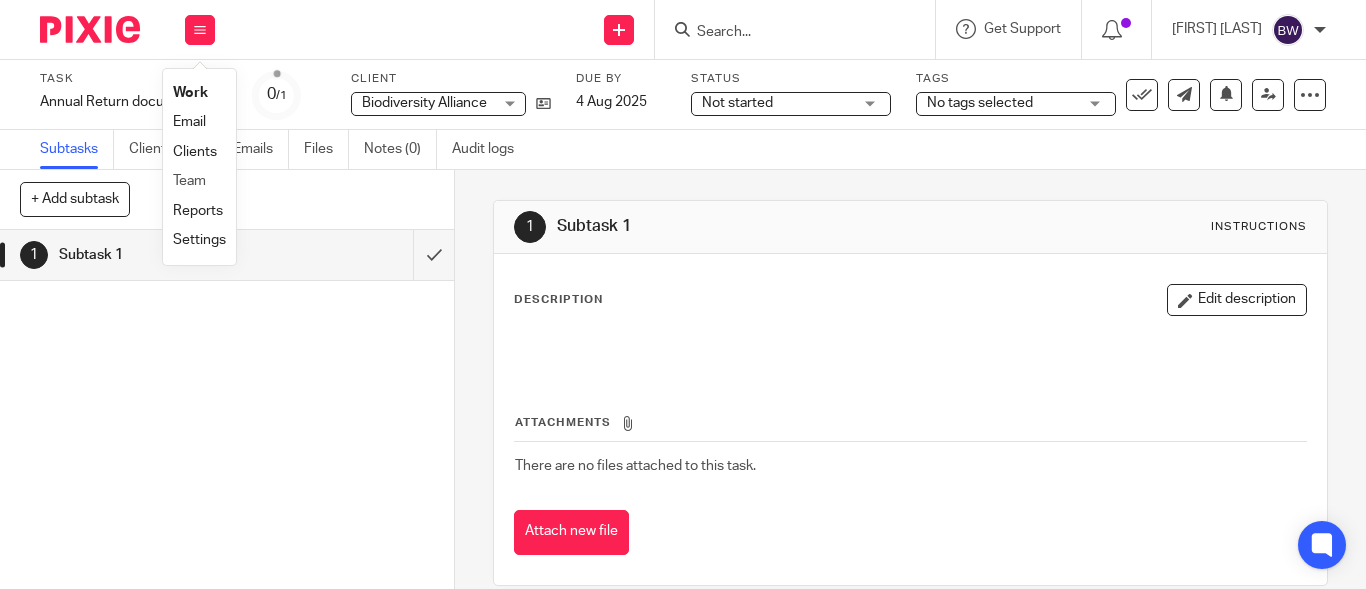 click on "Team" at bounding box center (199, 181) 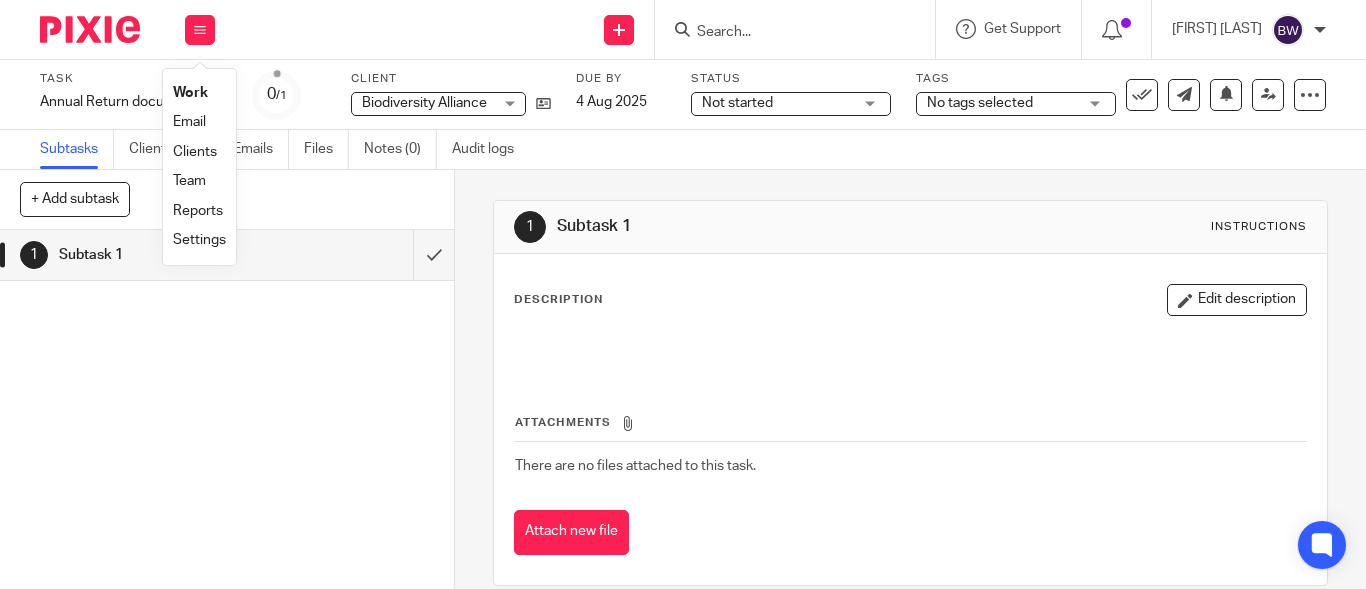 click on "Team" at bounding box center (189, 181) 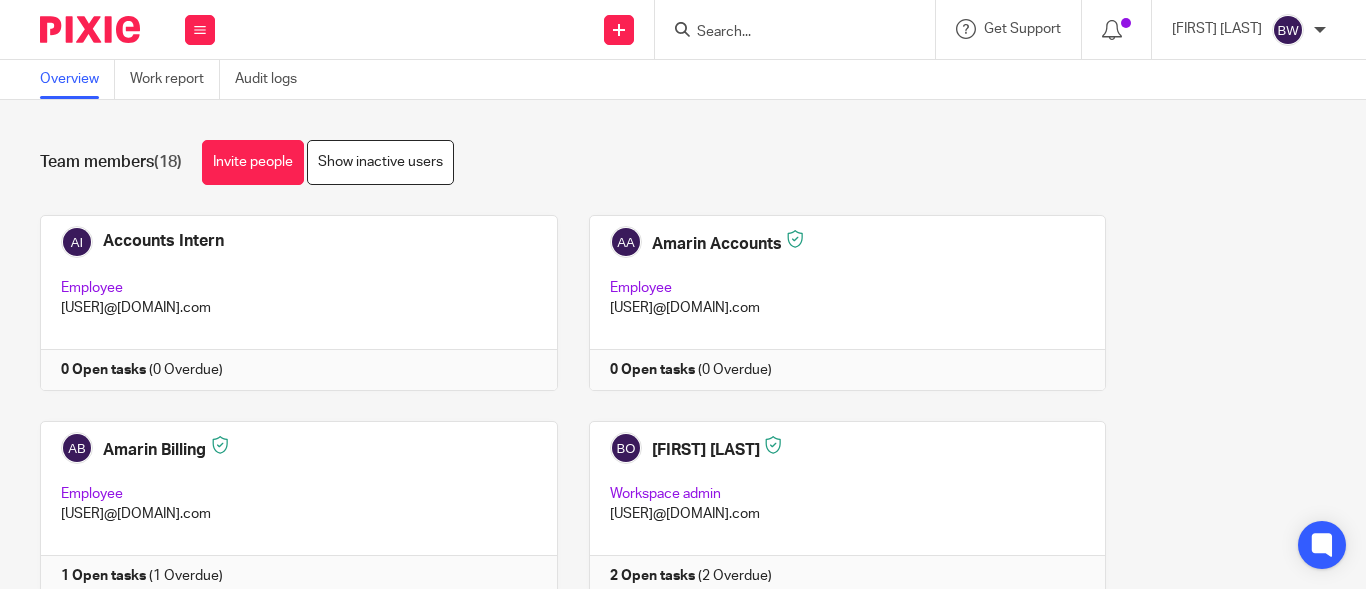 scroll, scrollTop: 0, scrollLeft: 0, axis: both 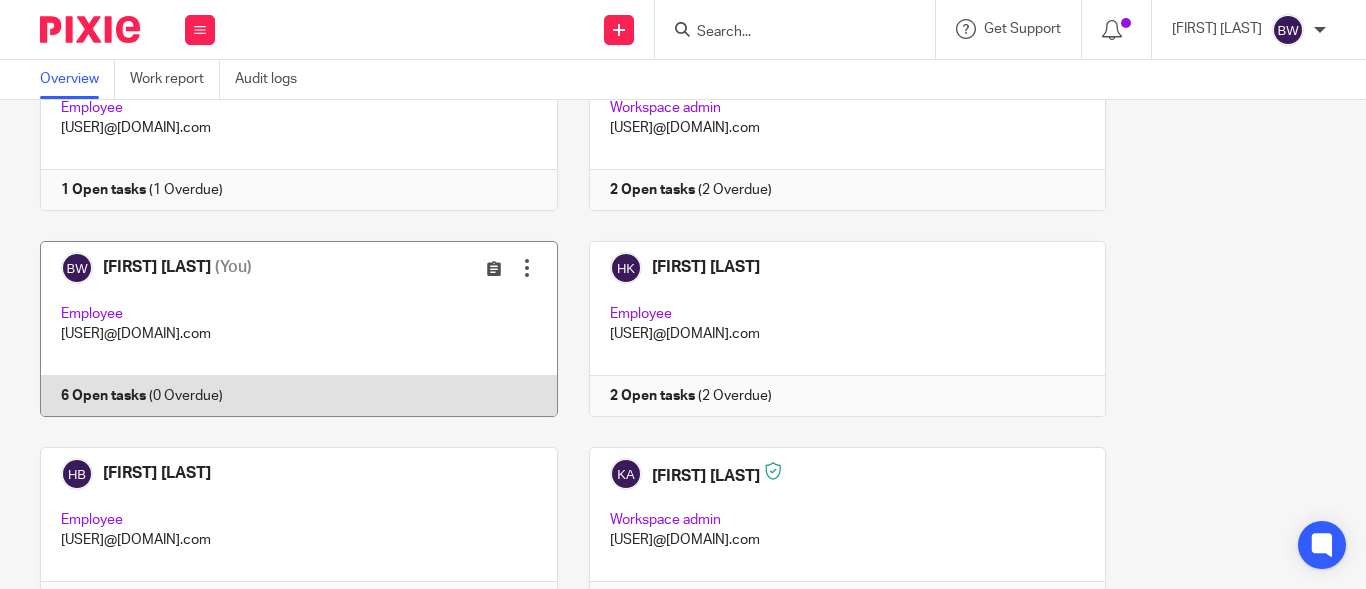click at bounding box center (283, 329) 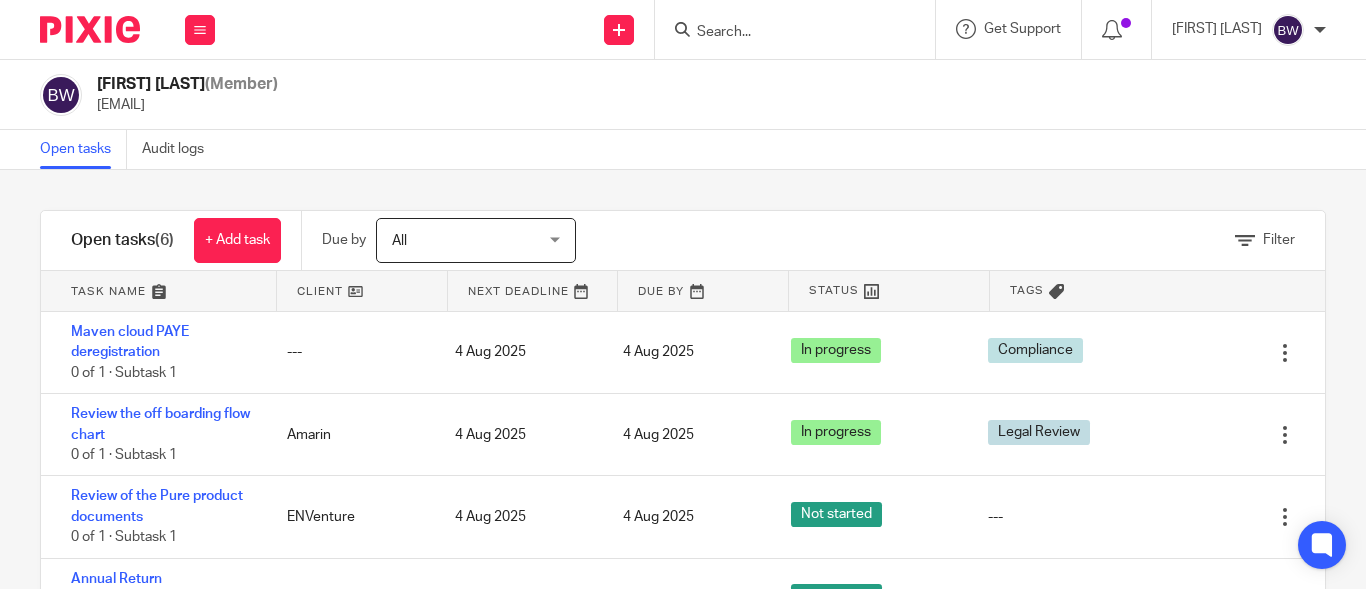 scroll, scrollTop: 0, scrollLeft: 0, axis: both 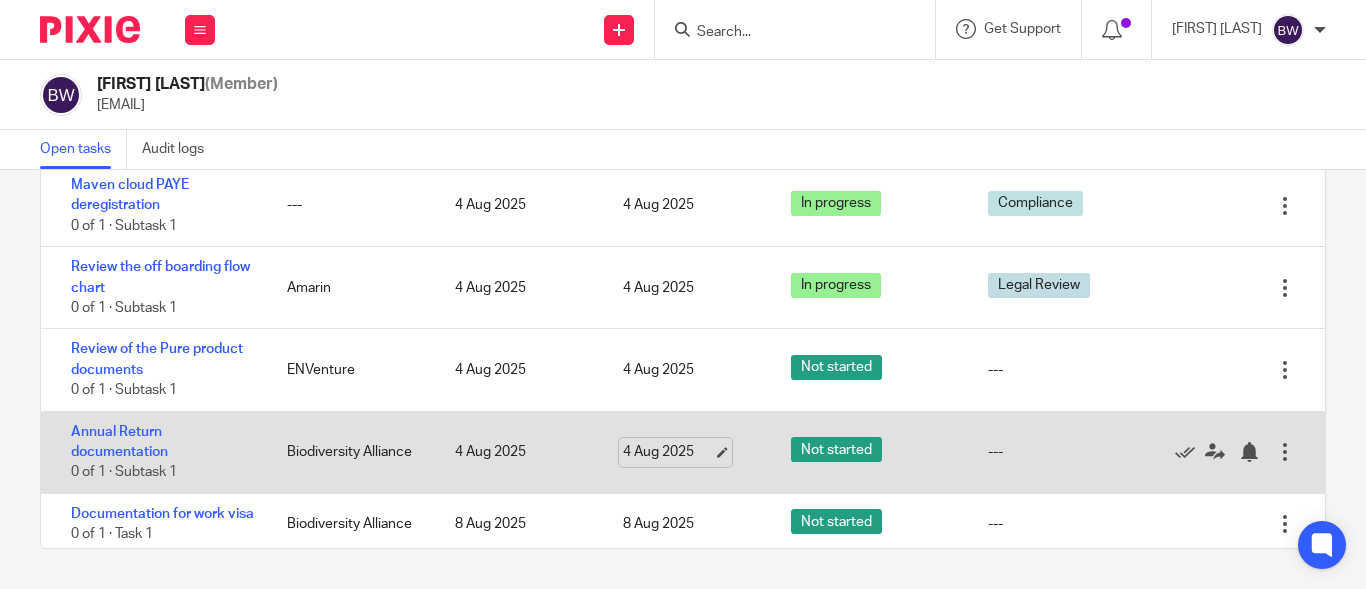 click on "4 Aug 2025" at bounding box center [668, 452] 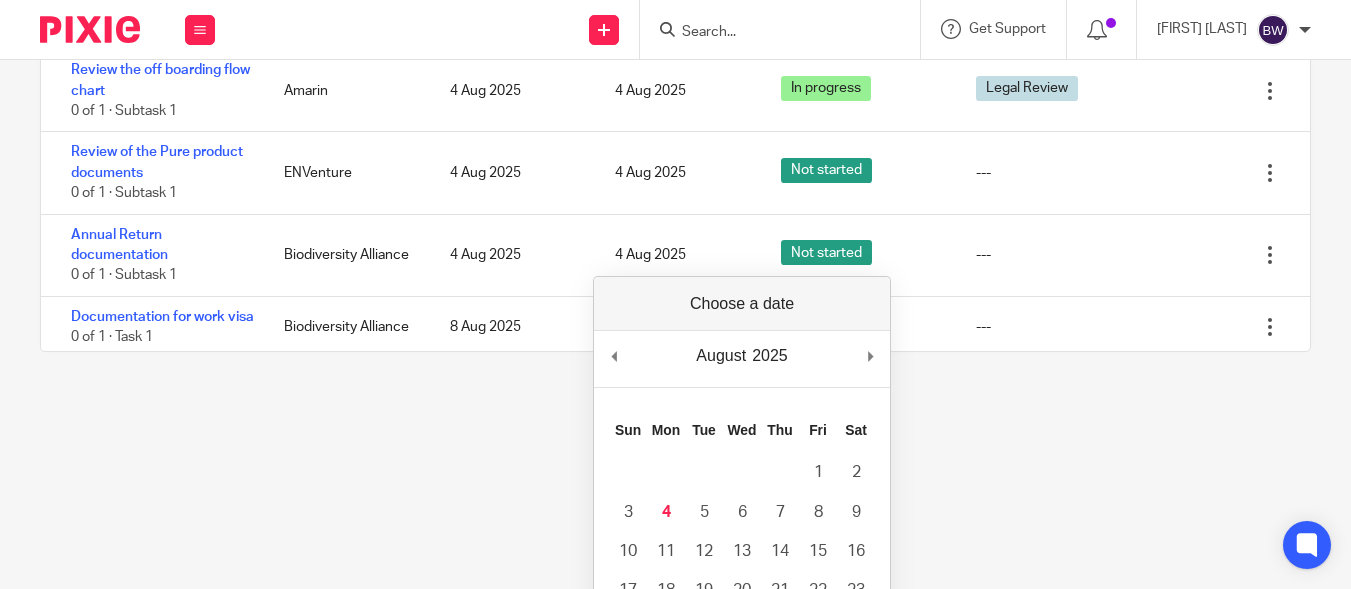 scroll, scrollTop: 204, scrollLeft: 0, axis: vertical 